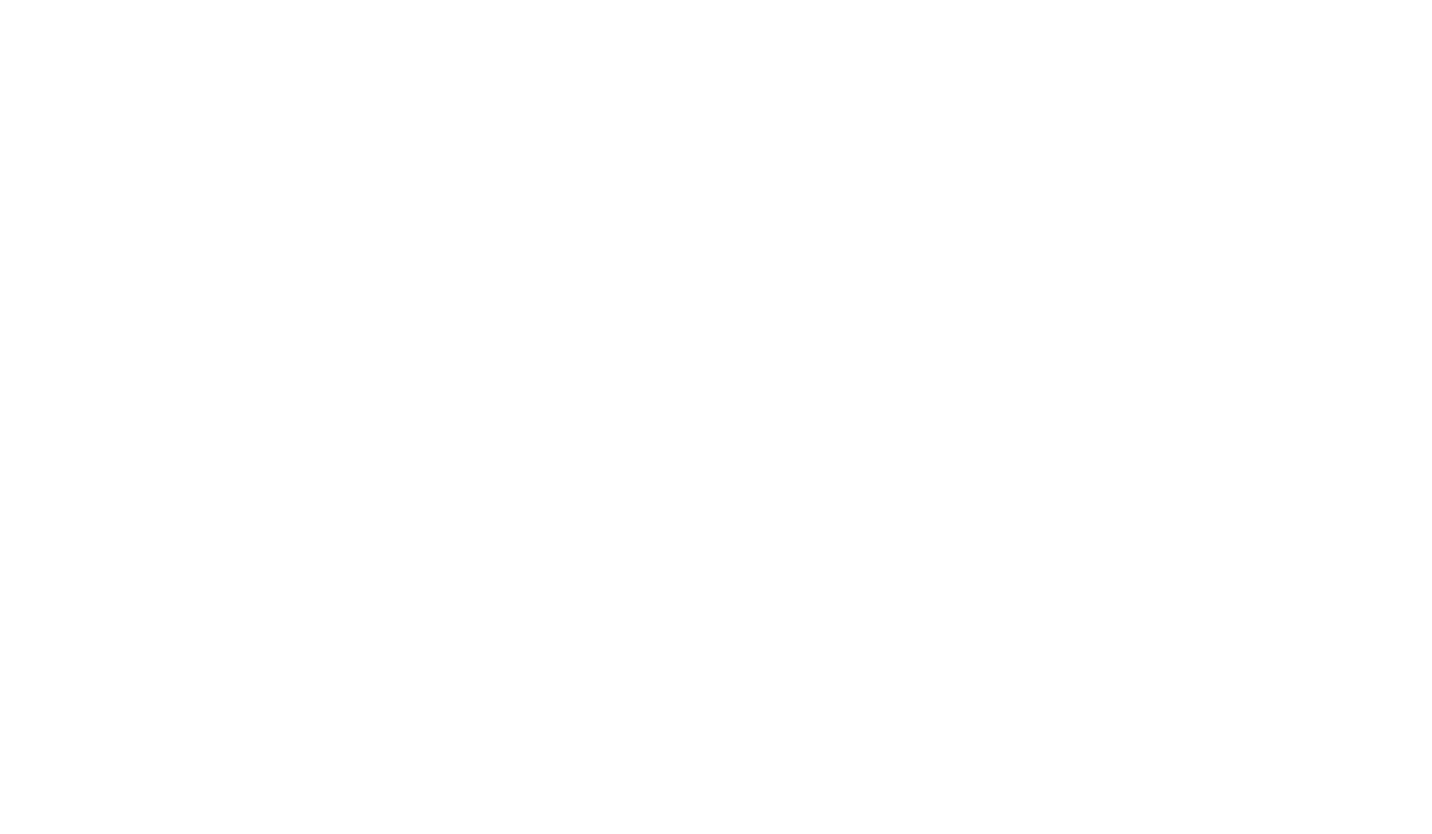 scroll, scrollTop: 0, scrollLeft: 0, axis: both 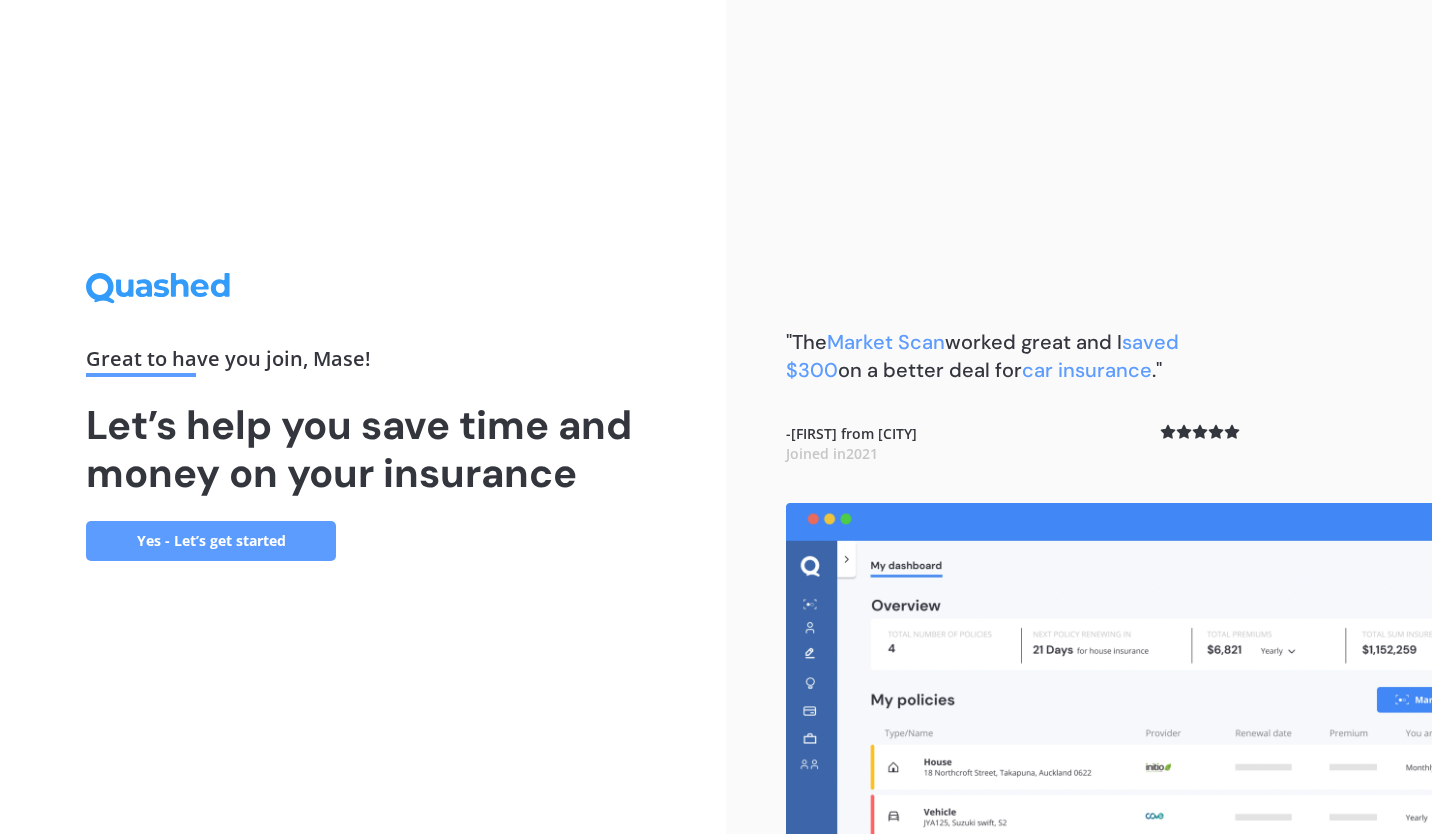 click on "Yes - Let’s get started" at bounding box center [211, 541] 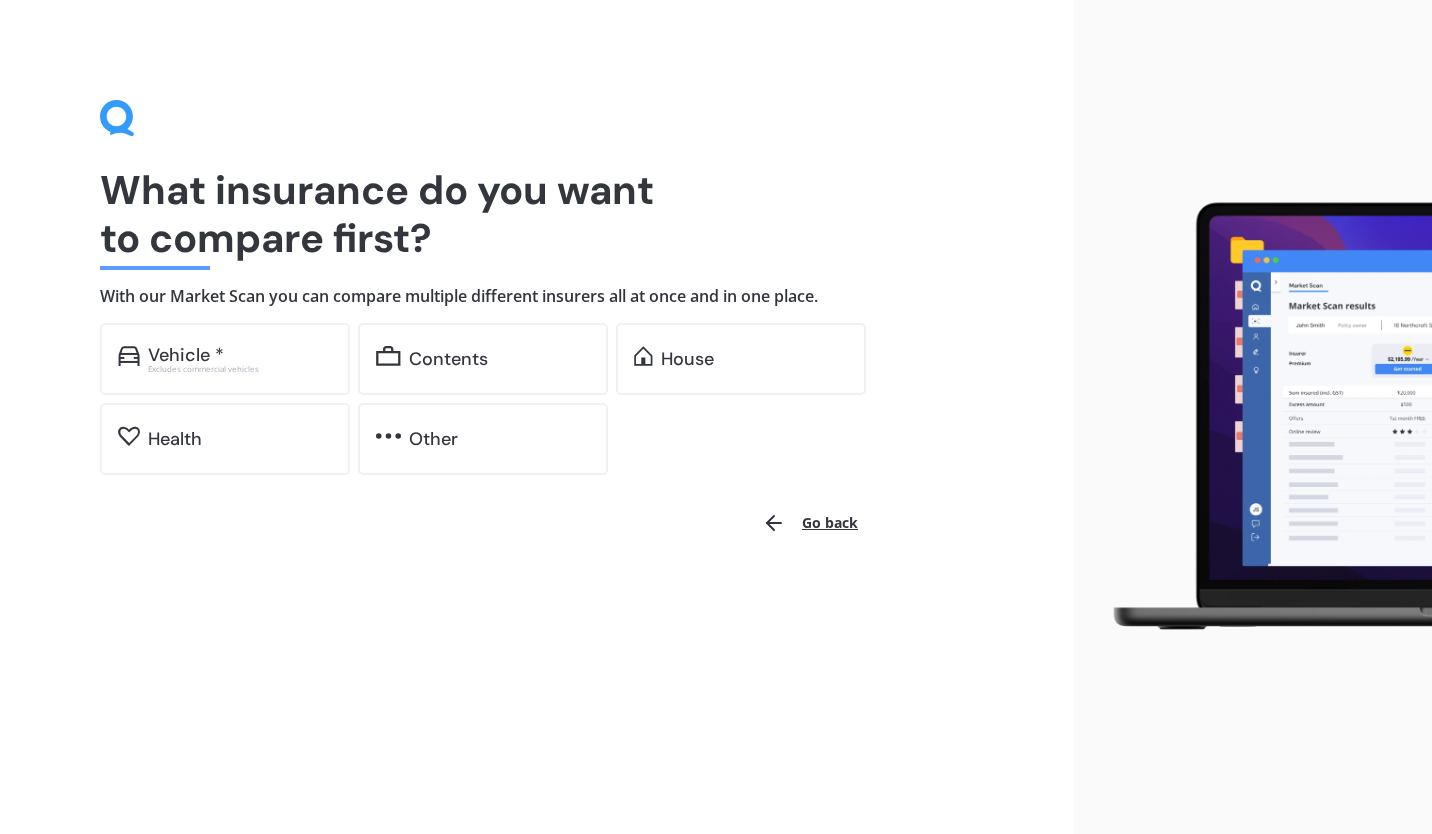 click on "What insurance do you want  to compare first?" at bounding box center [537, 214] 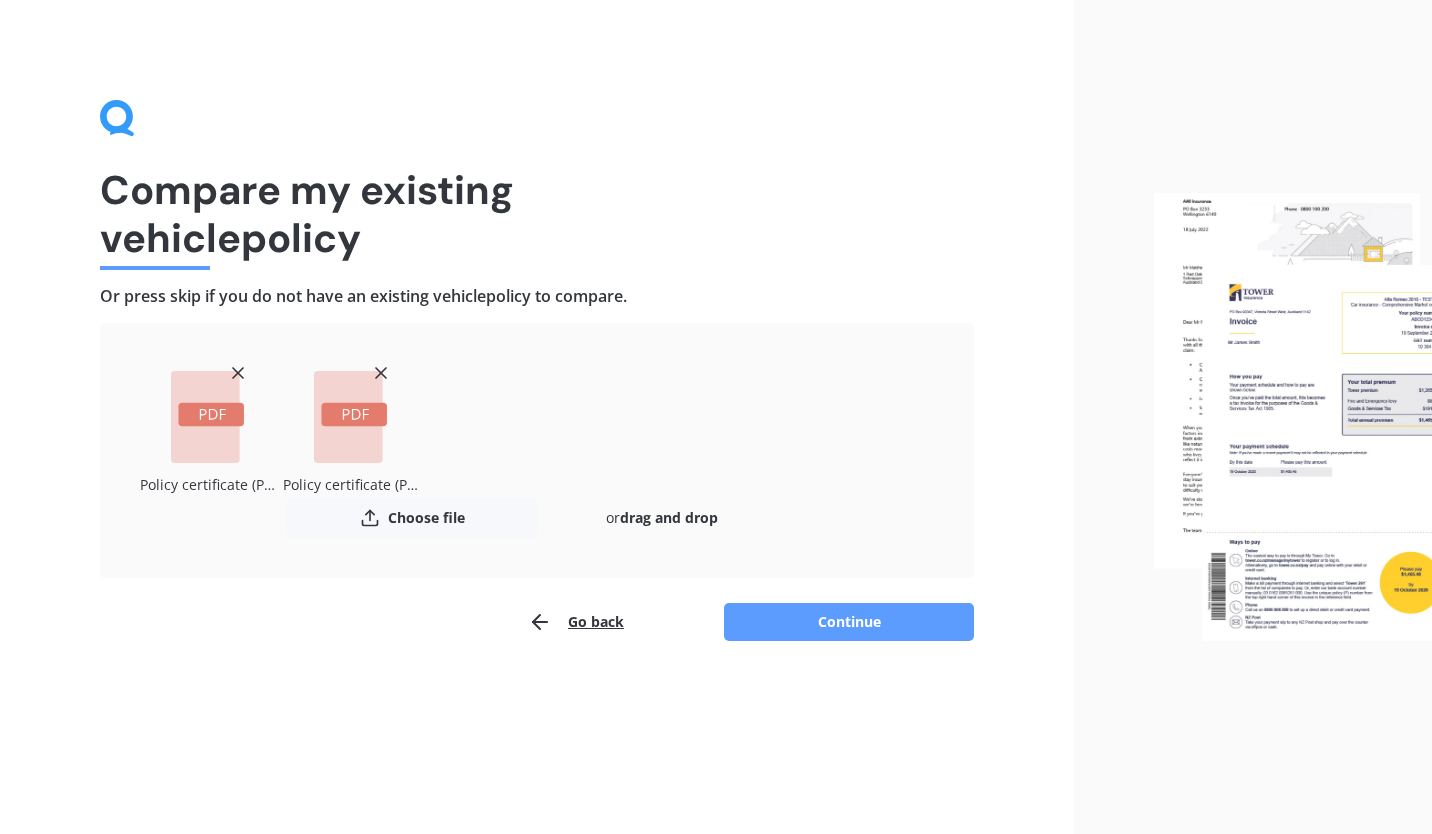 click on "Continue" at bounding box center (849, 622) 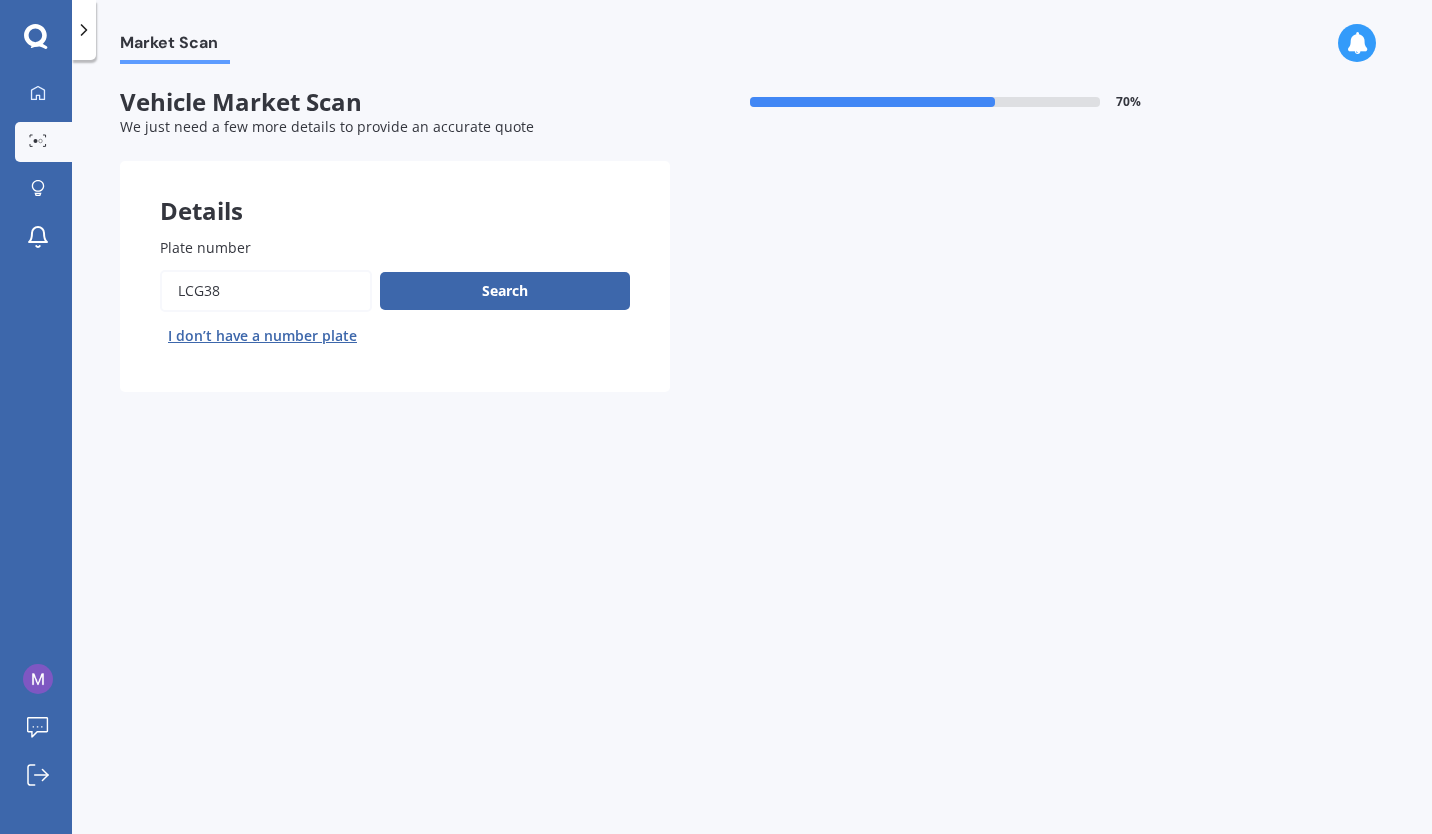 click on "Search" at bounding box center [505, 291] 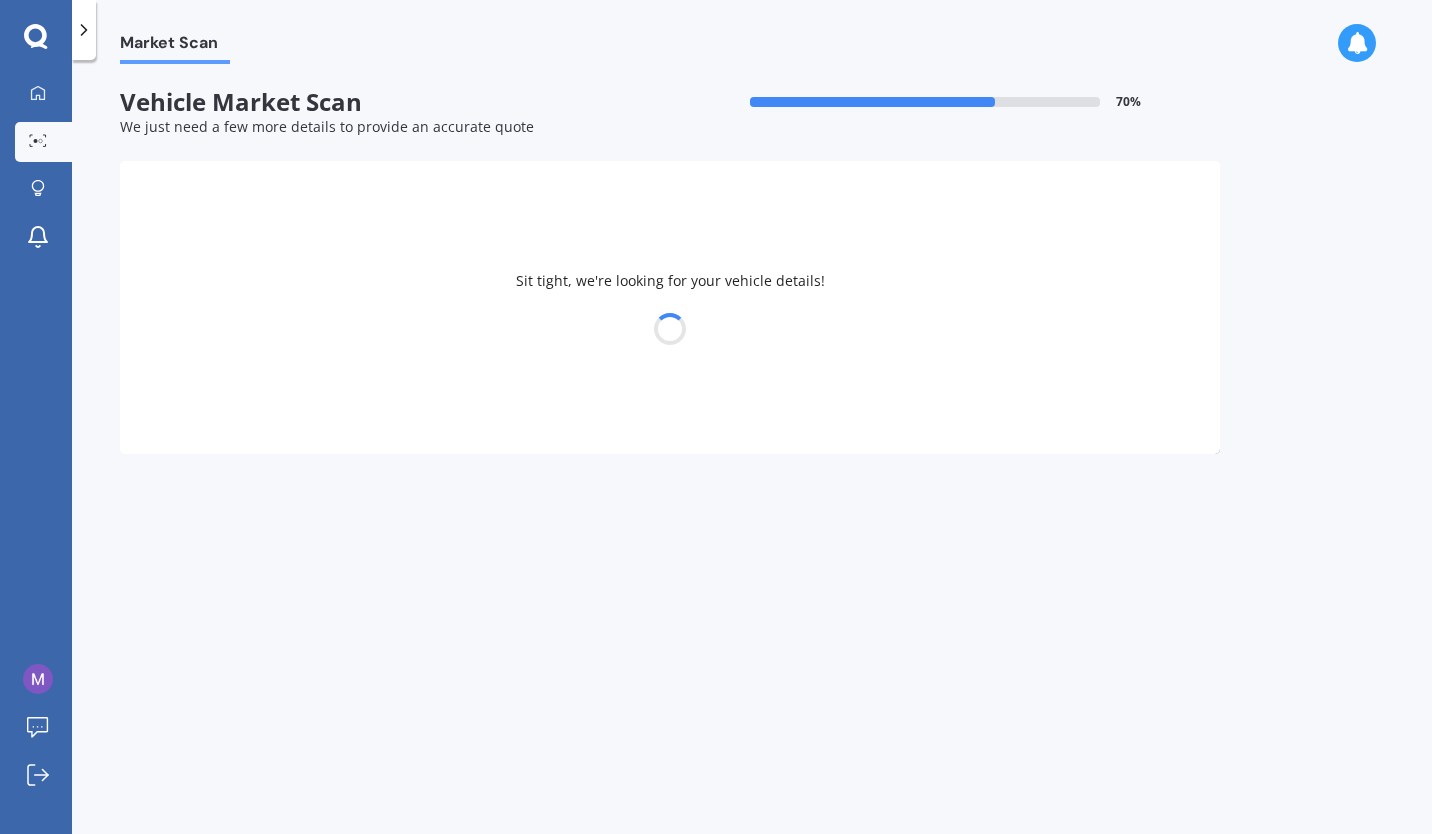 select on "SUZUKI" 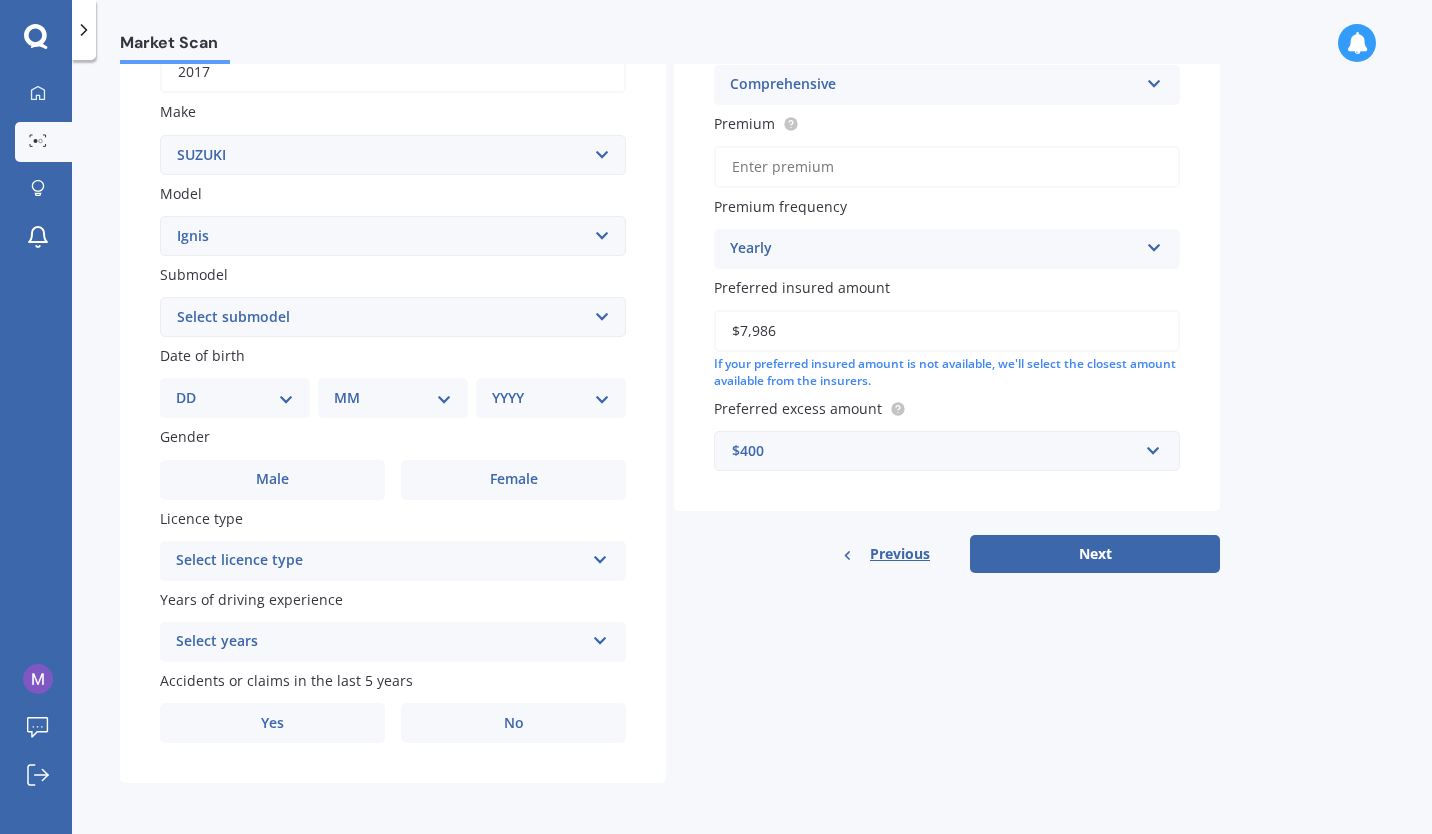 scroll, scrollTop: 343, scrollLeft: 0, axis: vertical 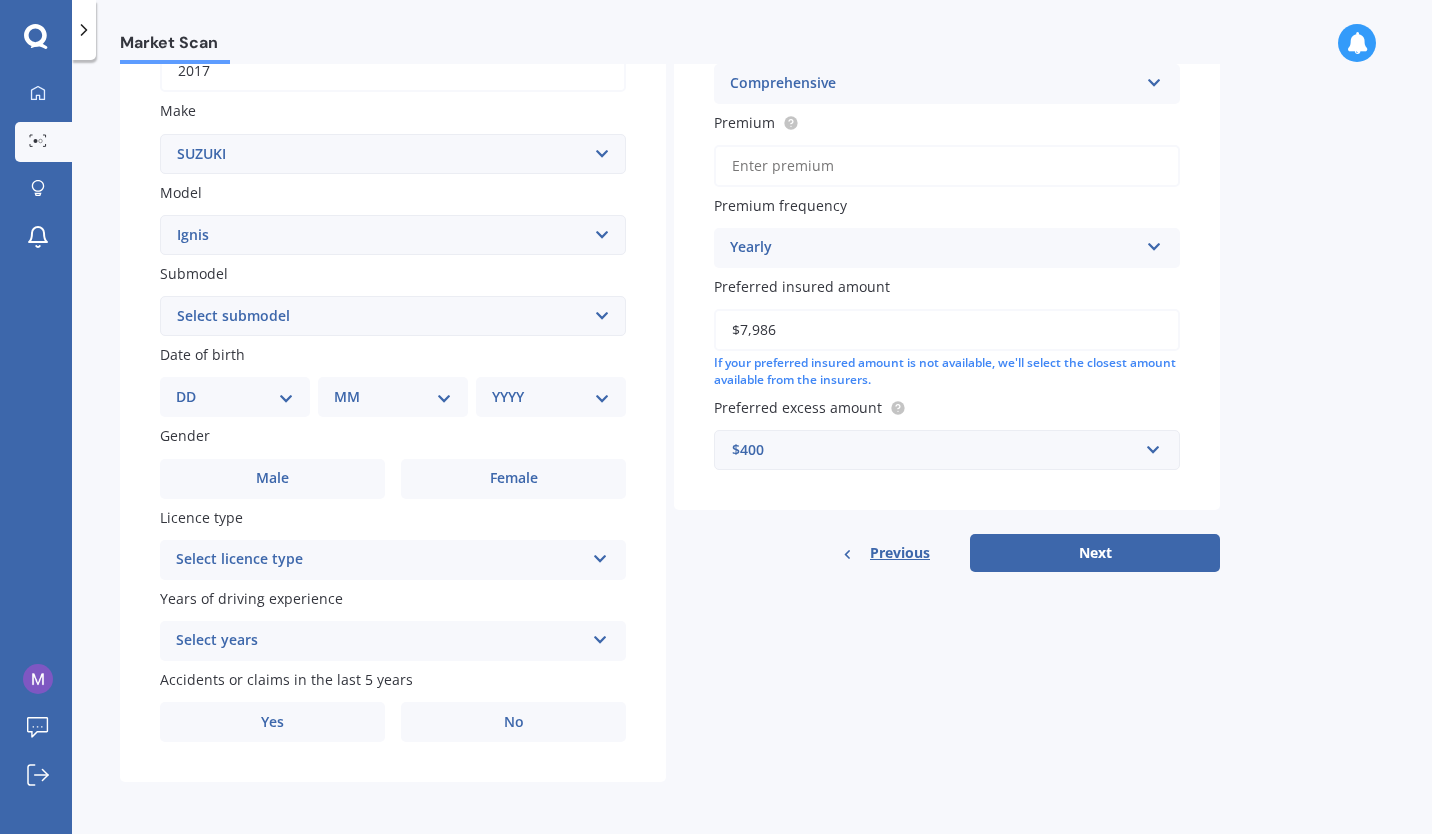click on "Next" at bounding box center [1095, 553] 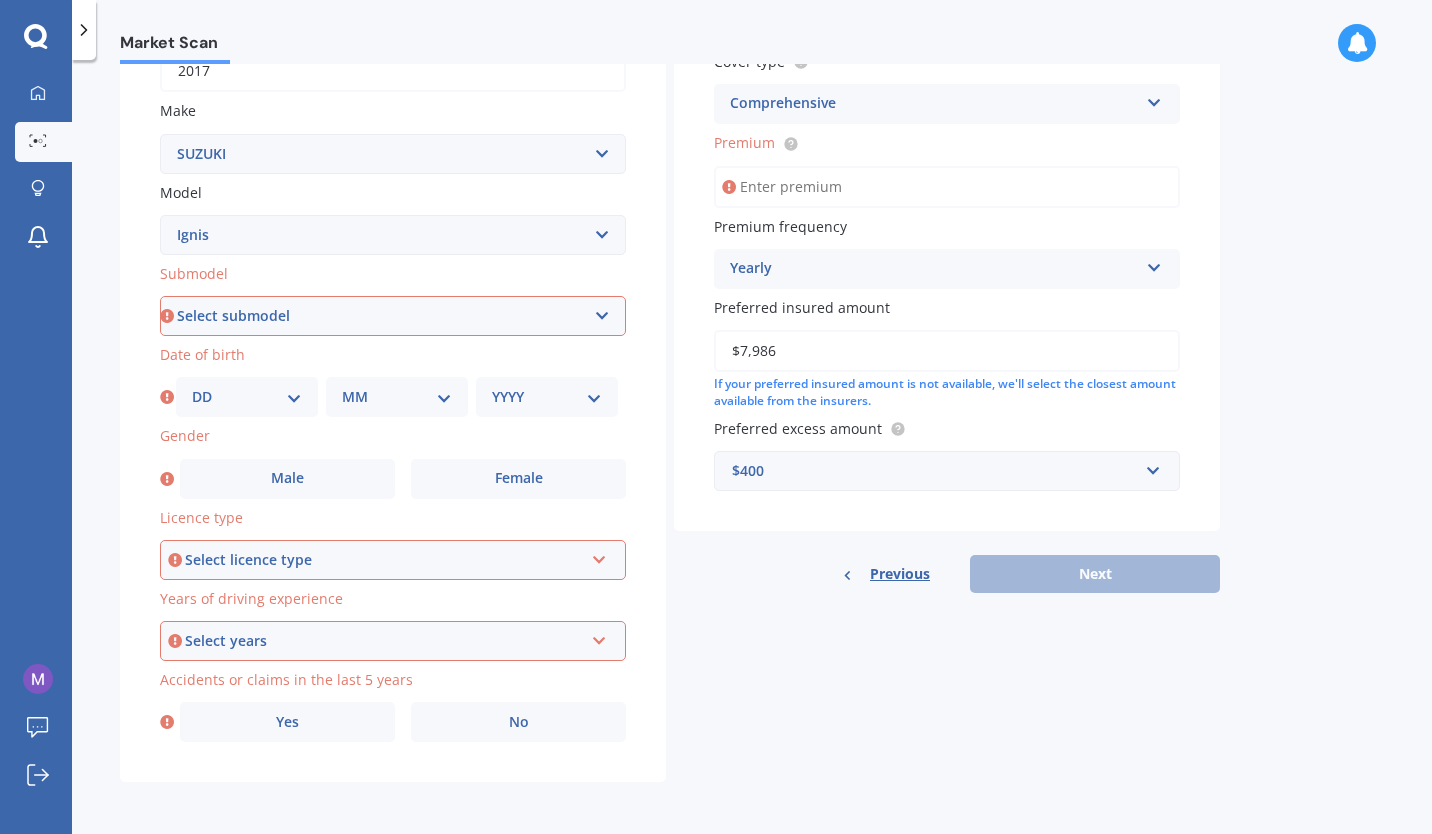 click on "Plate number Search I don’t have a number plate Year 2017 Make Select make AC ALFA ROMEO ASTON MARTIN AUDI AUSTIN BEDFORD Bentley BMW BYD CADILLAC CAN-AM CHERY CHEVROLET CHRYSLER Citroen CRUISEAIR CUPRA DAEWOO DAIHATSU DAIMLER DAMON DIAHATSU DODGE EXOCET FACTORY FIVE FERRARI FIAT Fiord FLEETWOOD FORD FOTON FRASER GEELY GENESIS GEORGIE BOY GMC GREAT WALL GWM HAVAL HILLMAN HINO HOLDEN HOLIDAY RAMBLER HONDA HUMMER HYUNDAI INFINITI ISUZU IVECO JAC JAECOO JAGUAR JEEP KGM KIA LADA LAMBORGHINI LANCIA LANDROVER LDV LEAPMOTOR LEXUS LINCOLN LOTUS LUNAR M.G M.G. MAHINDRA MASERATI MAZDA MCLAREN MERCEDES AMG Mercedes Benz MERCEDES-AMG MERCURY MINI Mitsubishi MORGAN MORRIS NEWMAR Nissan OMODA OPEL OXFORD PEUGEOT Plymouth Polestar PONTIAC PORSCHE PROTON RAM Range Rover Rayne RENAULT ROLLS ROYCE ROVER SAAB SATURN SEAT SHELBY SKODA SMART SSANGYONG SUBARU SUZUKI TATA TESLA TIFFIN Toyota TRIUMPH TVR Vauxhall VOLKSWAGEN VOLVO WESTFIELD WINNEBAGO ZX Model Select model Aerio Alto APV Van Baleno Cappuccino Carry Truck Carry van" at bounding box center (393, 318) 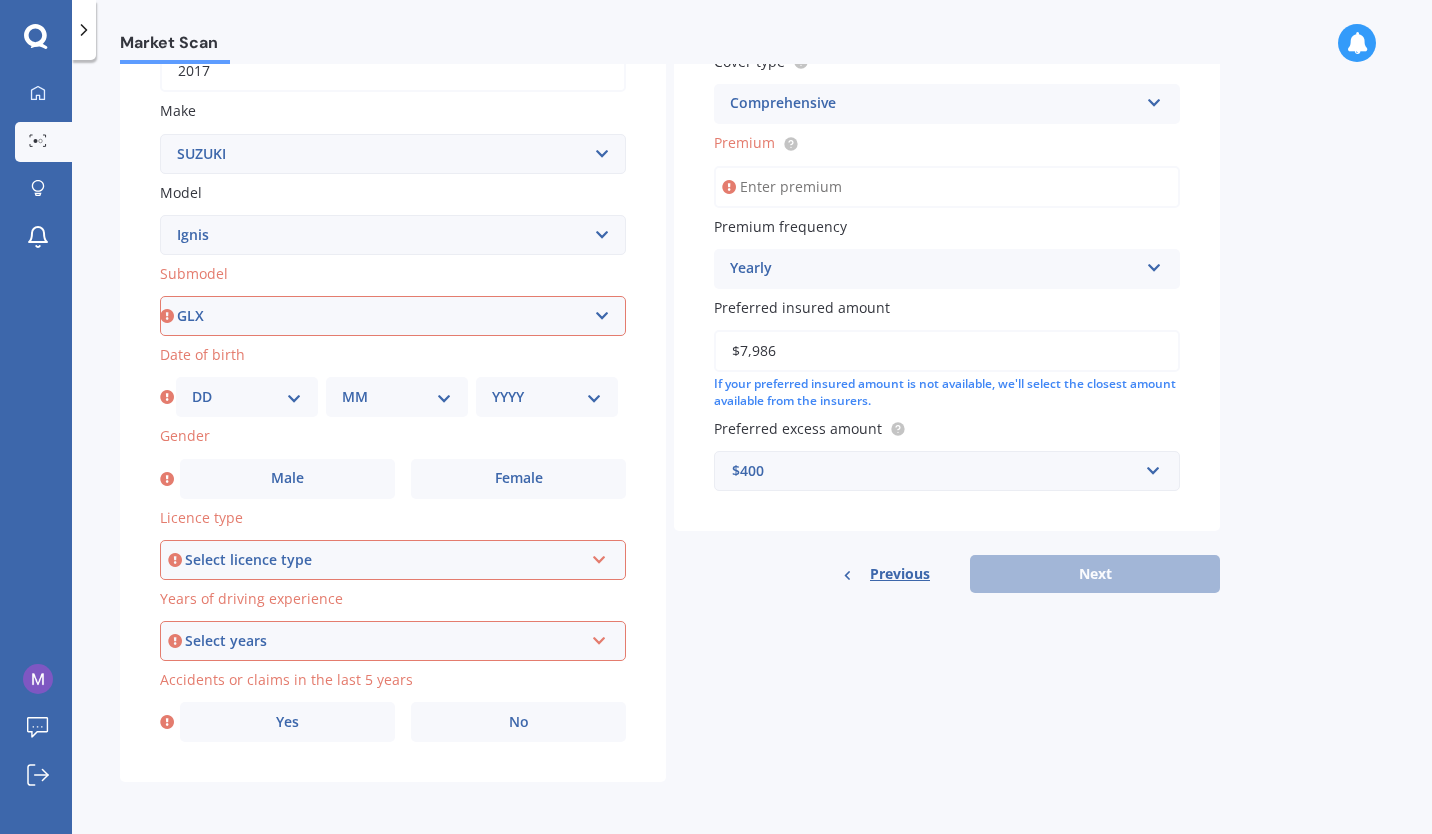 click on "Select submodel (All) GLX Hybrid LTD" at bounding box center (393, 316) 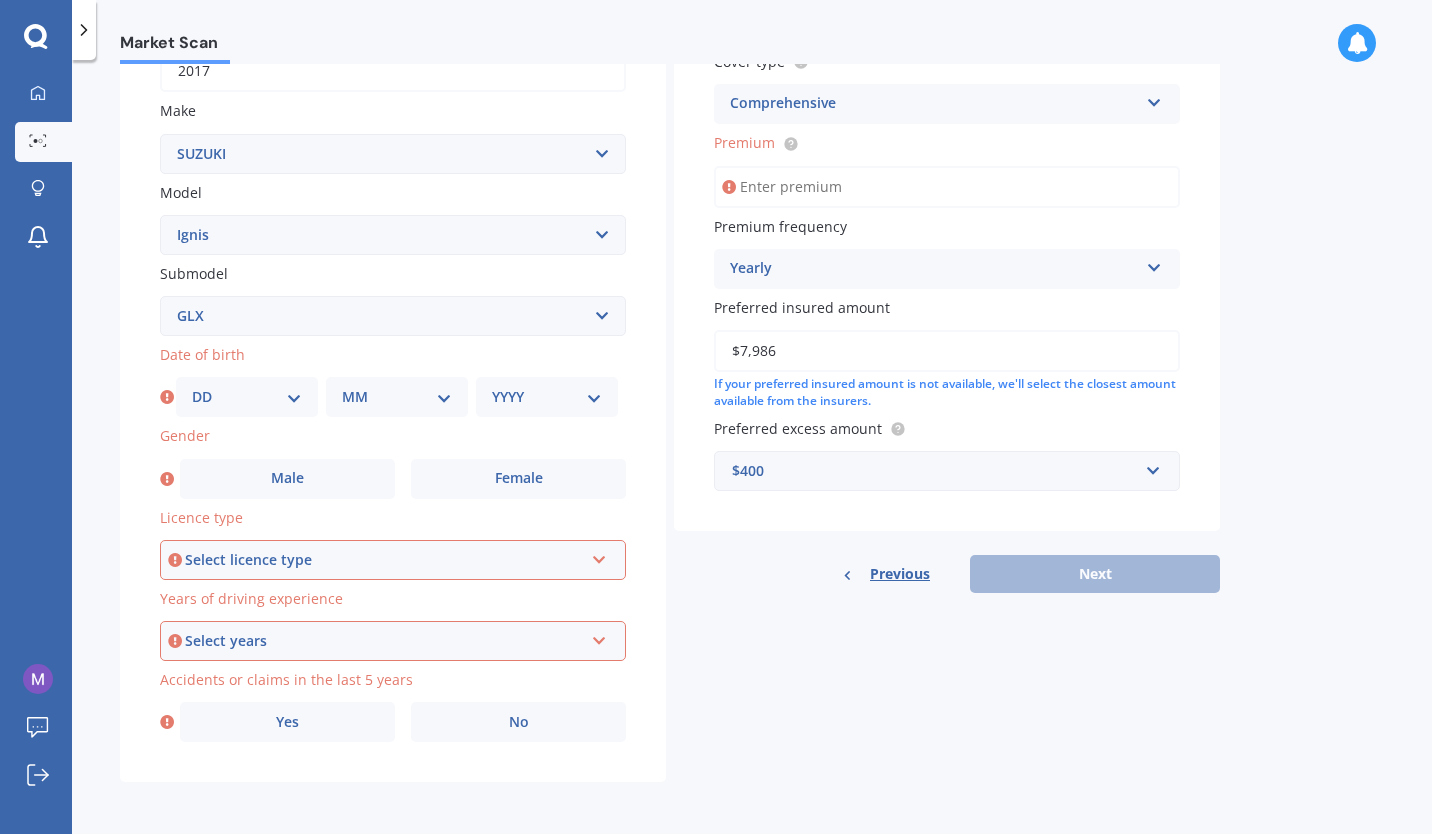 click on "DD 01 02 03 04 05 06 07 08 09 10 11 12 13 14 15 16 17 18 19 20 21 22 23 24 25 26 27 28 29 30 31" at bounding box center [247, 397] 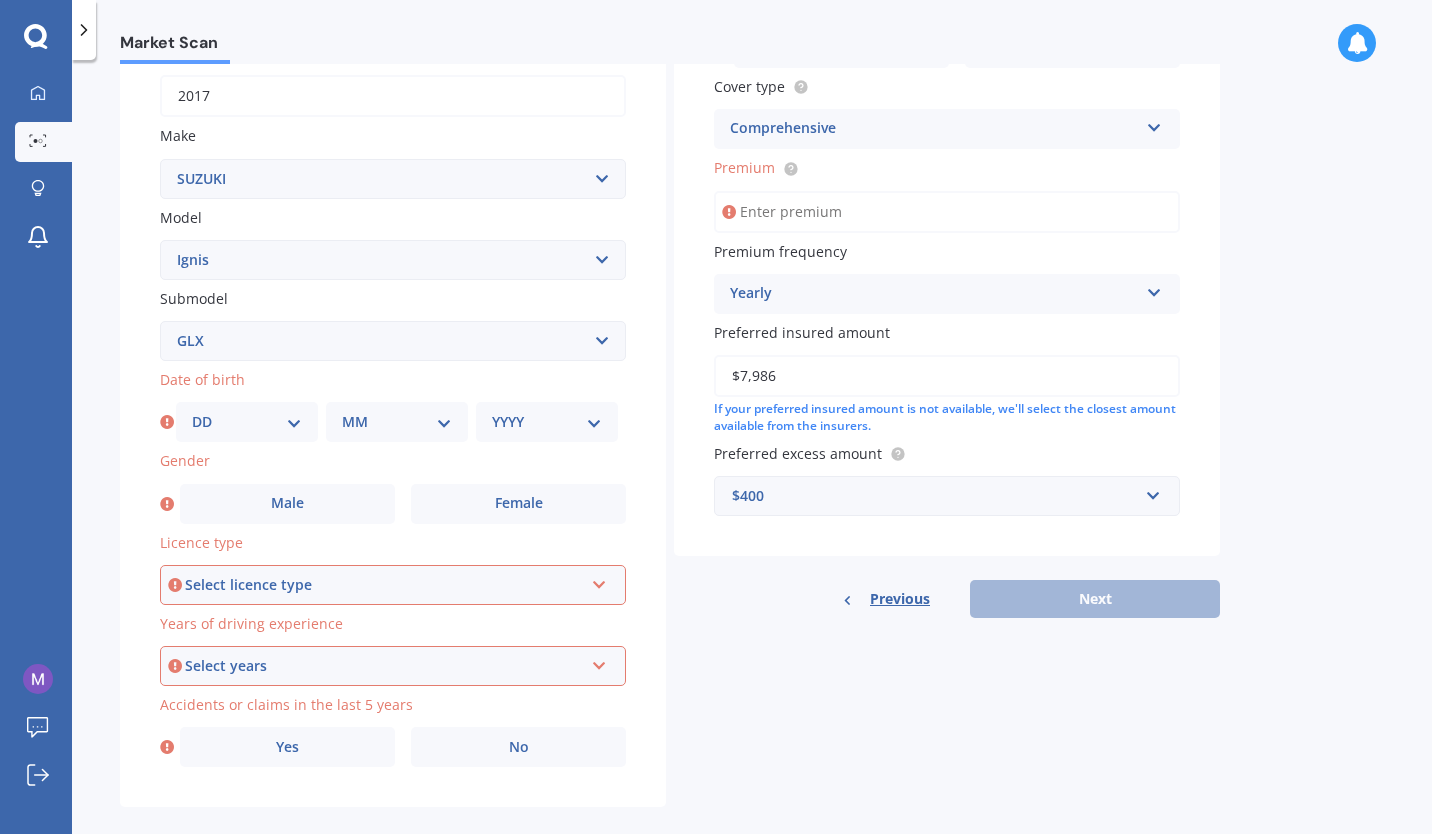 scroll, scrollTop: 319, scrollLeft: 0, axis: vertical 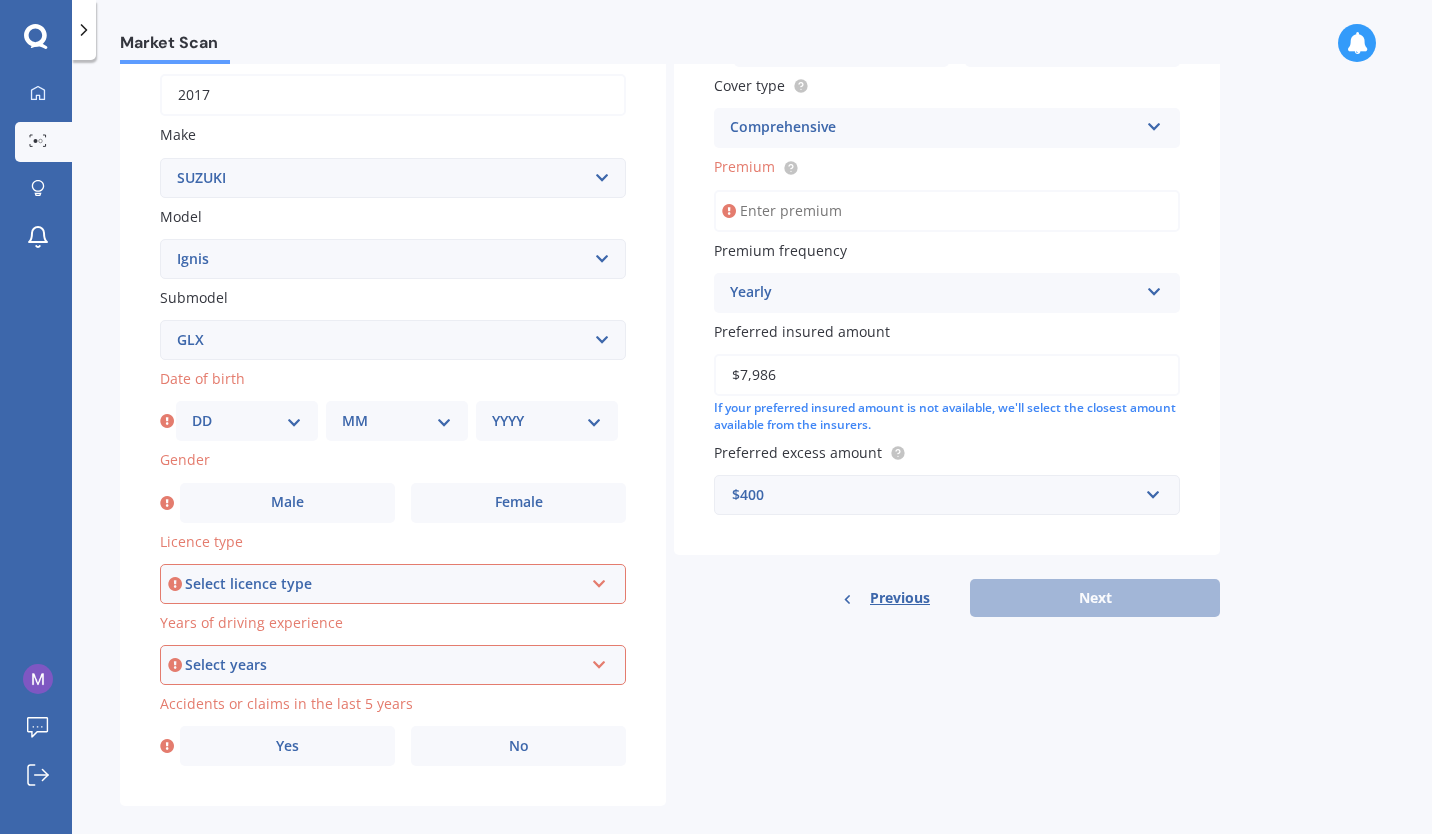 click on "DD 01 02 03 04 05 06 07 08 09 10 11 12 13 14 15 16 17 18 19 20 21 22 23 24 25 26 27 28 29 30 31" at bounding box center (247, 421) 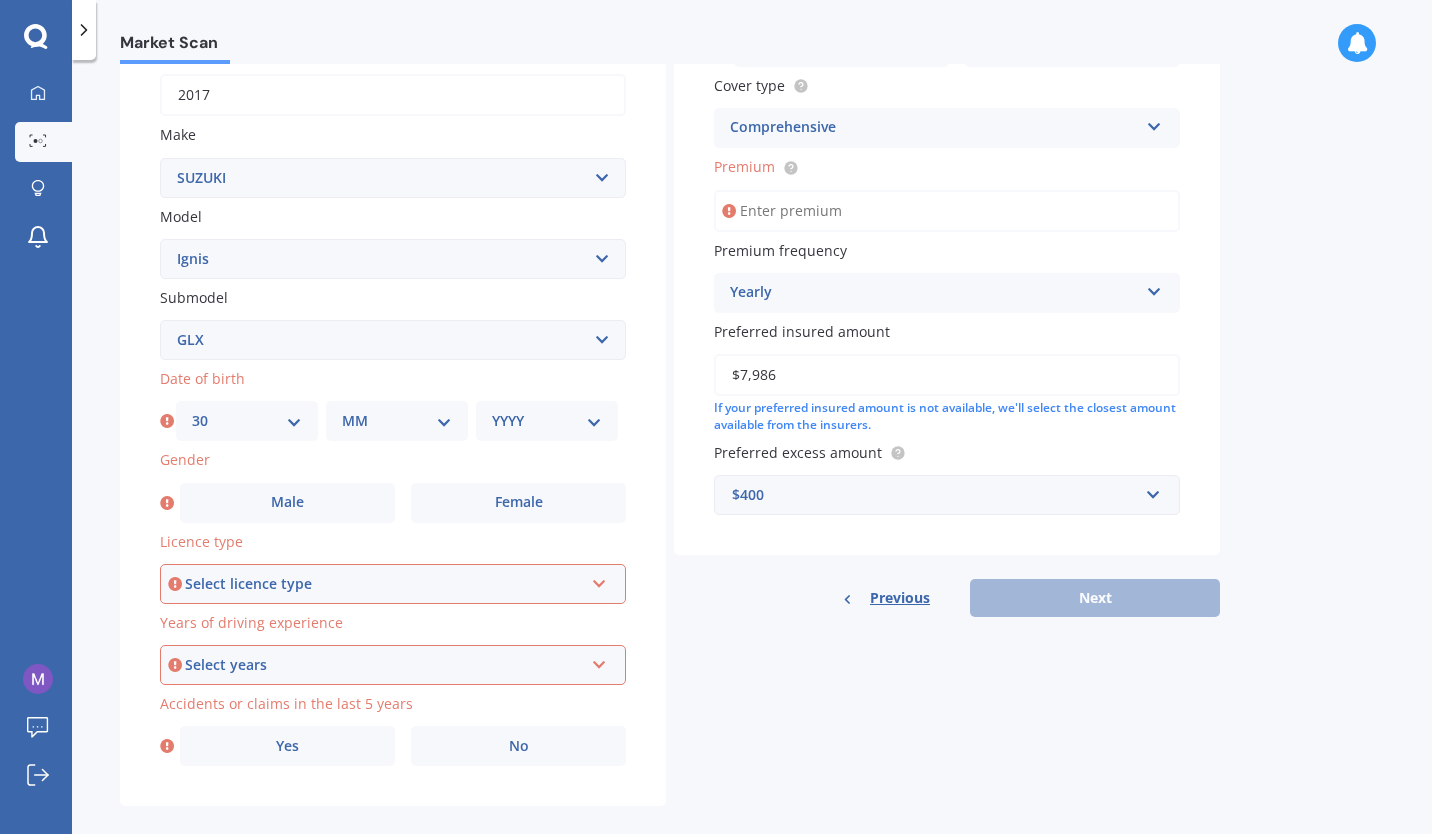 click on "DD 01 02 03 04 05 06 07 08 09 10 11 12 13 14 15 16 17 18 19 20 21 22 23 24 25 26 27 28 29 30 31" at bounding box center (247, 421) 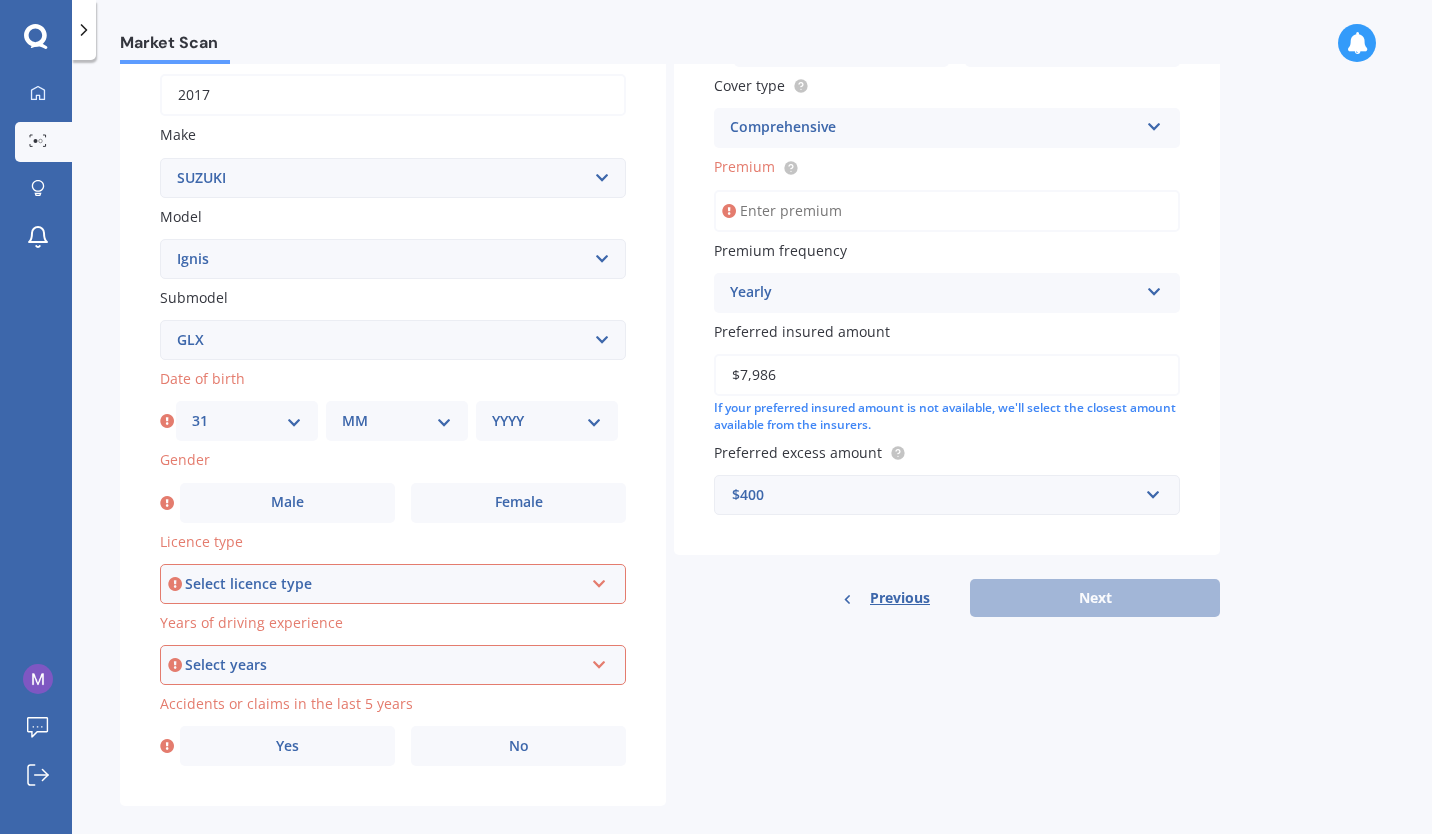 click on "DD 01 02 03 04 05 06 07 08 09 10 11 12 13 14 15 16 17 18 19 20 21 22 23 24 25 26 27 28 29 30 31" at bounding box center [247, 421] 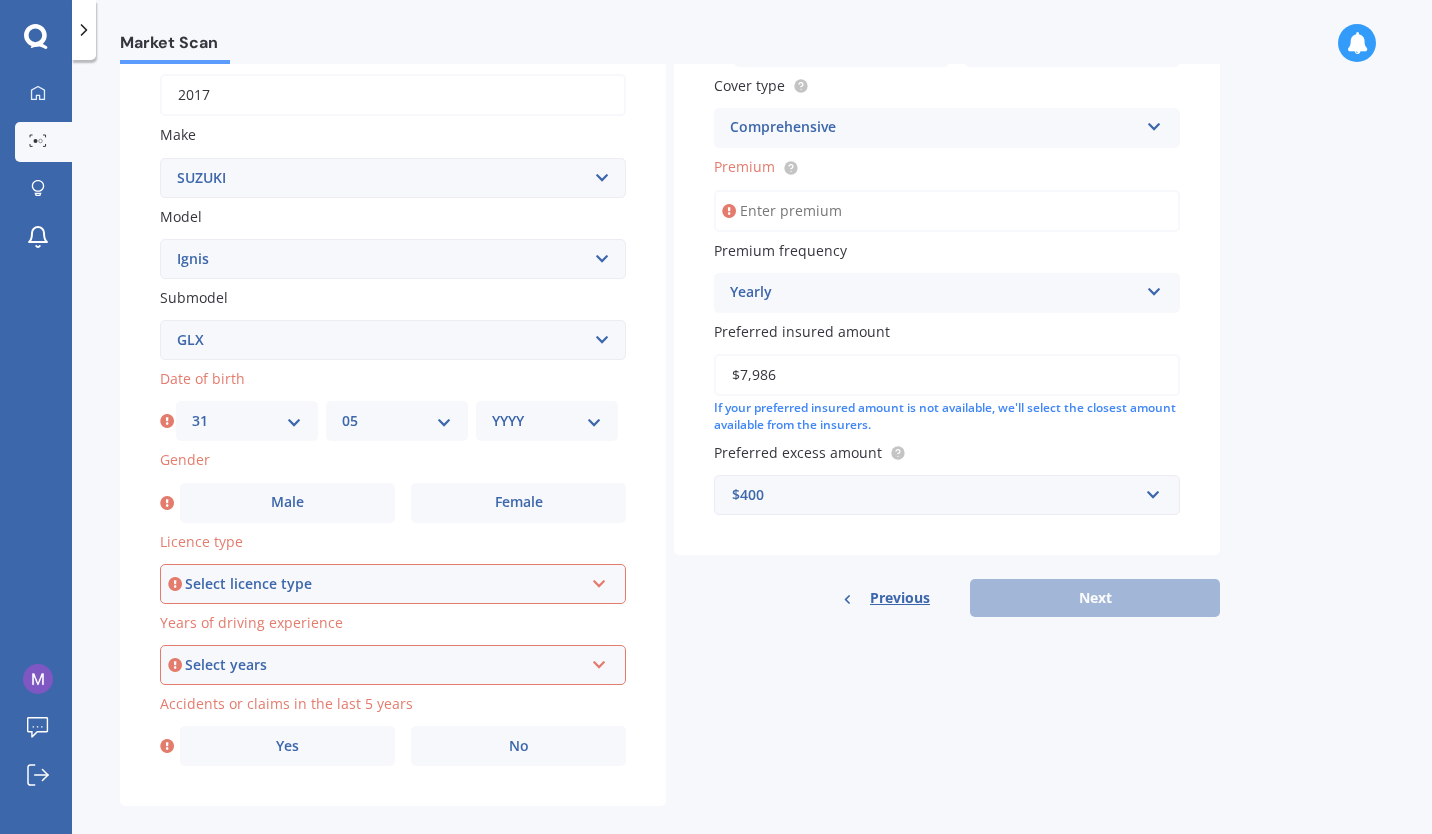 click on "MM 01 02 03 04 05 06 07 08 09 10 11 12" at bounding box center (397, 421) 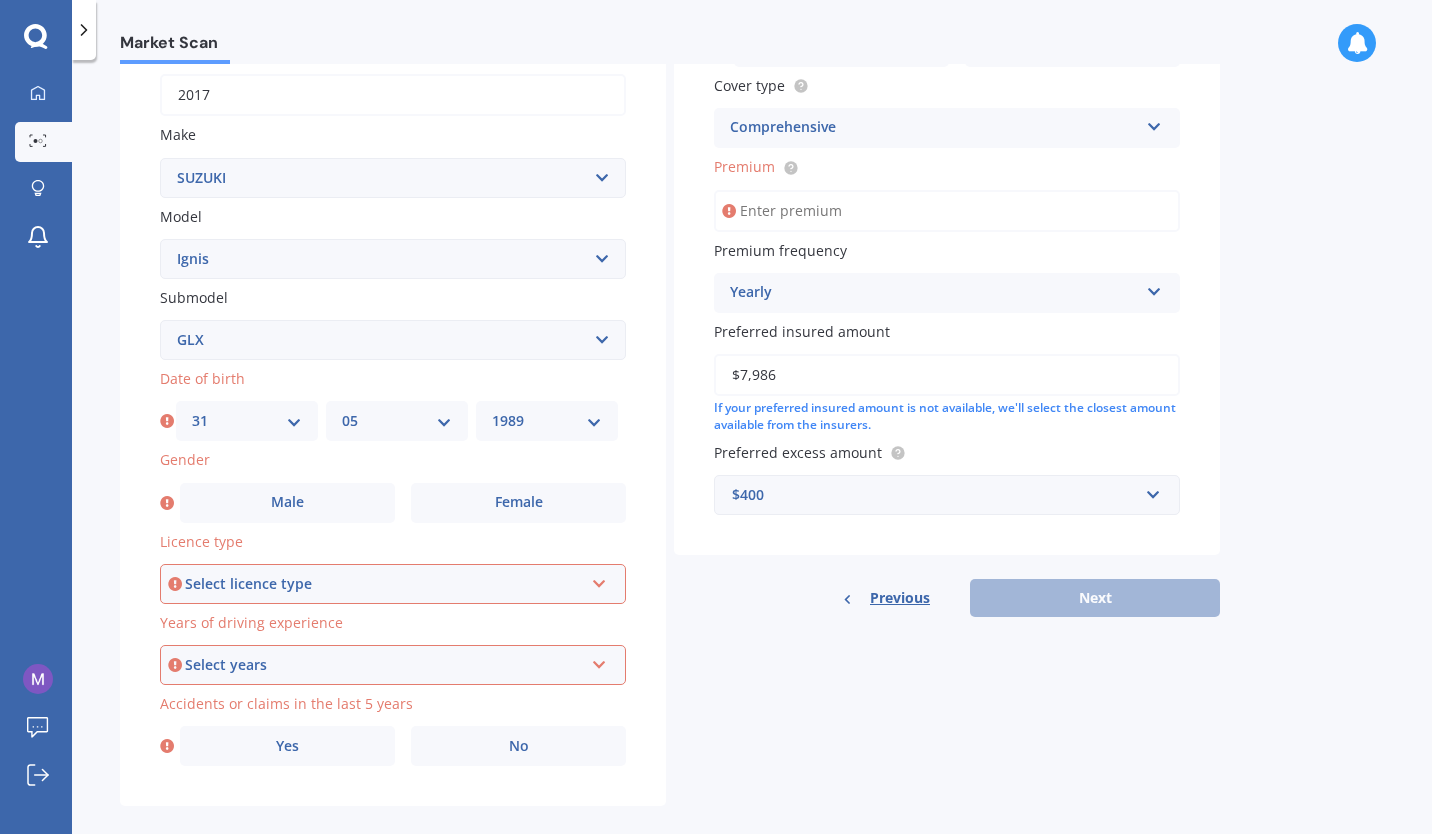 click on "YYYY 2025 2024 2023 2022 2021 2020 2019 2018 2017 2016 2015 2014 2013 2012 2011 2010 2009 2008 2007 2006 2005 2004 2003 2002 2001 2000 1999 1998 1997 1996 1995 1994 1993 1992 1991 1990 1989 1988 1987 1986 1985 1984 1983 1982 1981 1980 1979 1978 1977 1976 1975 1974 1973 1972 1971 1970 1969 1968 1967 1966 1965 1964 1963 1962 1961 1960 1959 1958 1957 1956 1955 1954 1953 1952 1951 1950 1949 1948 1947 1946 1945 1944 1943 1942 1941 1940 1939 1938 1937 1936 1935 1934 1933 1932 1931 1930 1929 1928 1927 1926" at bounding box center [547, 421] 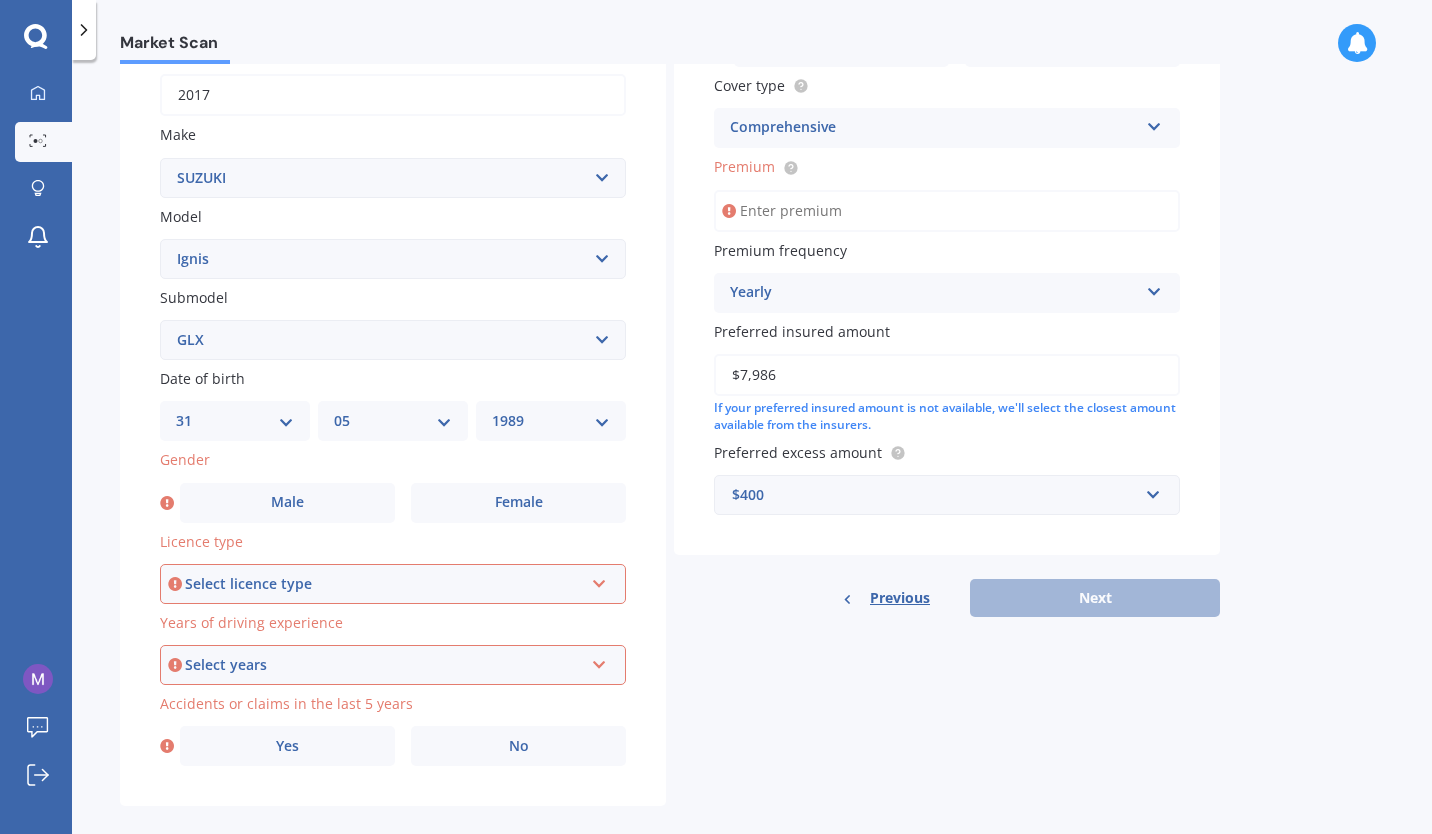 click on "Male" at bounding box center (287, 503) 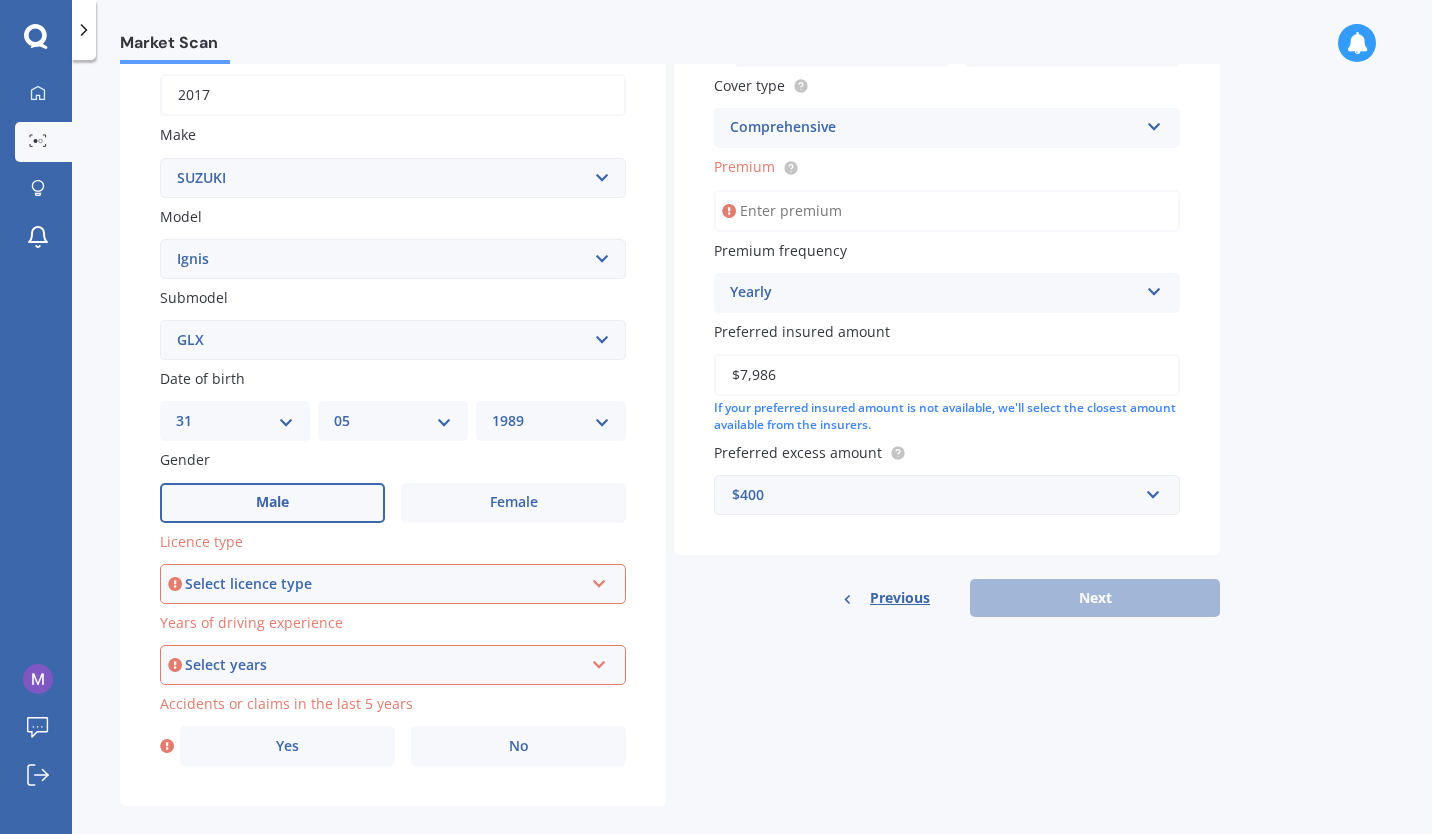 click on "Select licence type" at bounding box center [384, 584] 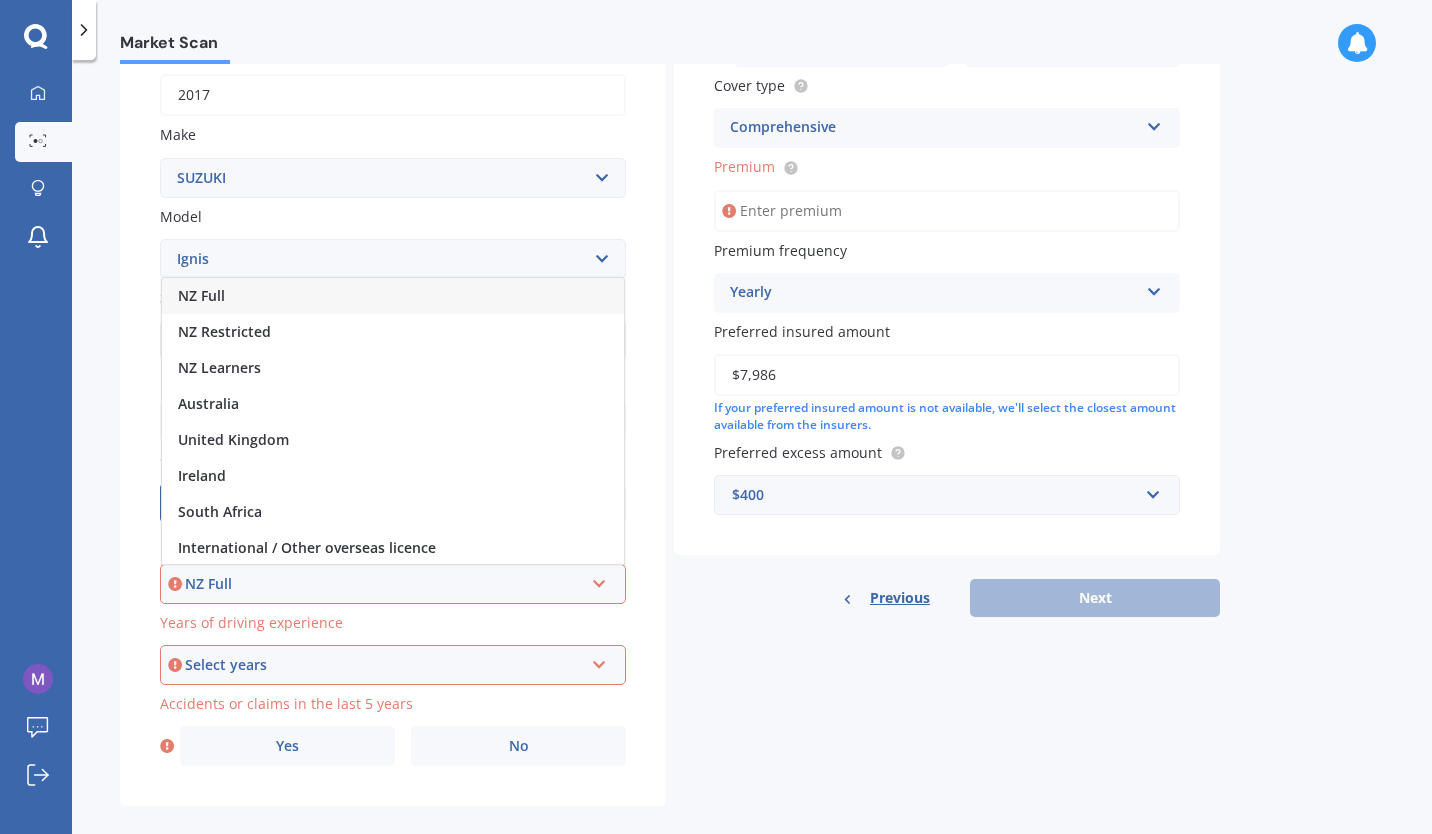 click on "NZ Full" at bounding box center (393, 296) 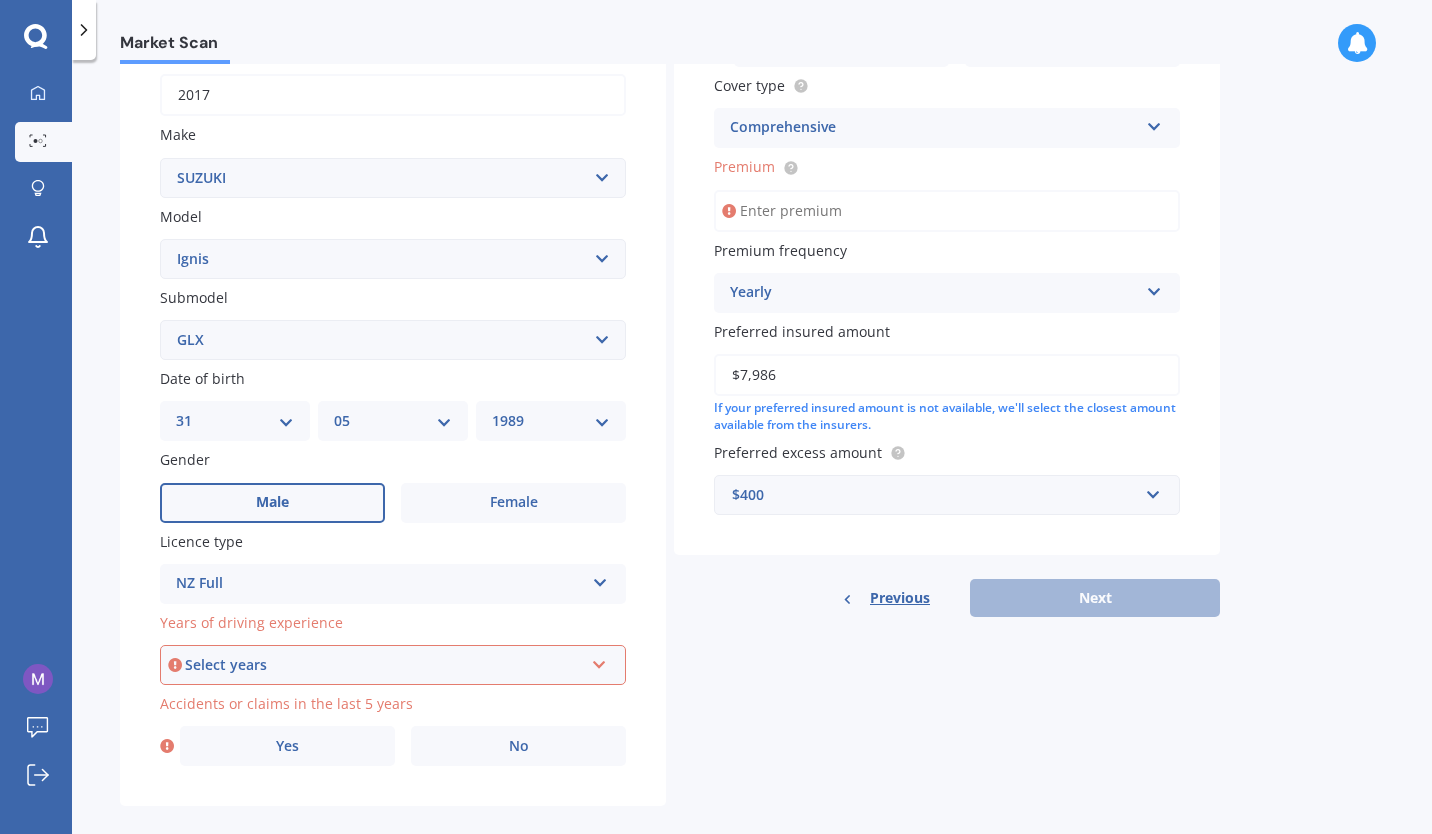 click on "Select years" at bounding box center (384, 665) 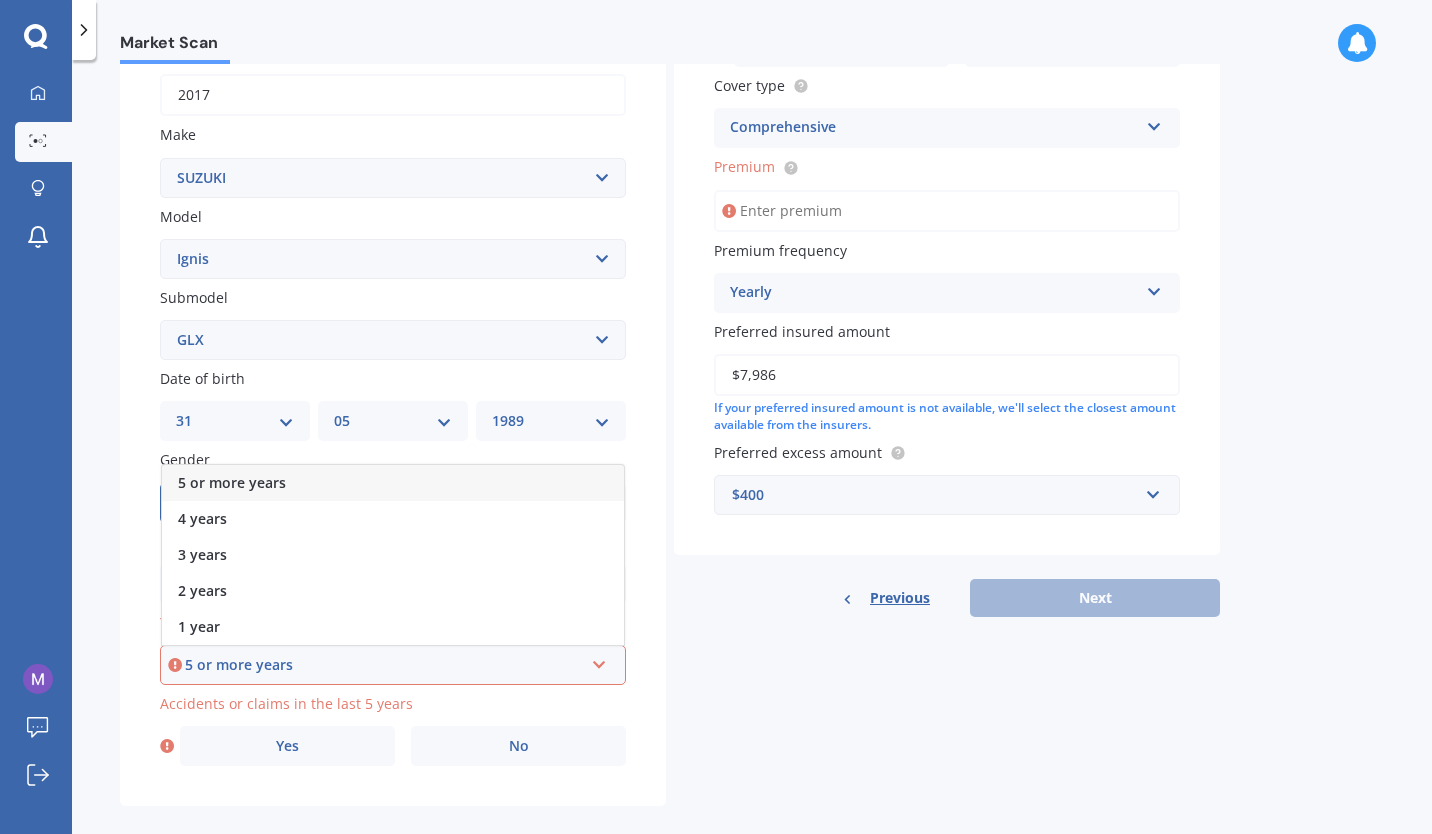 scroll, scrollTop: 348, scrollLeft: 0, axis: vertical 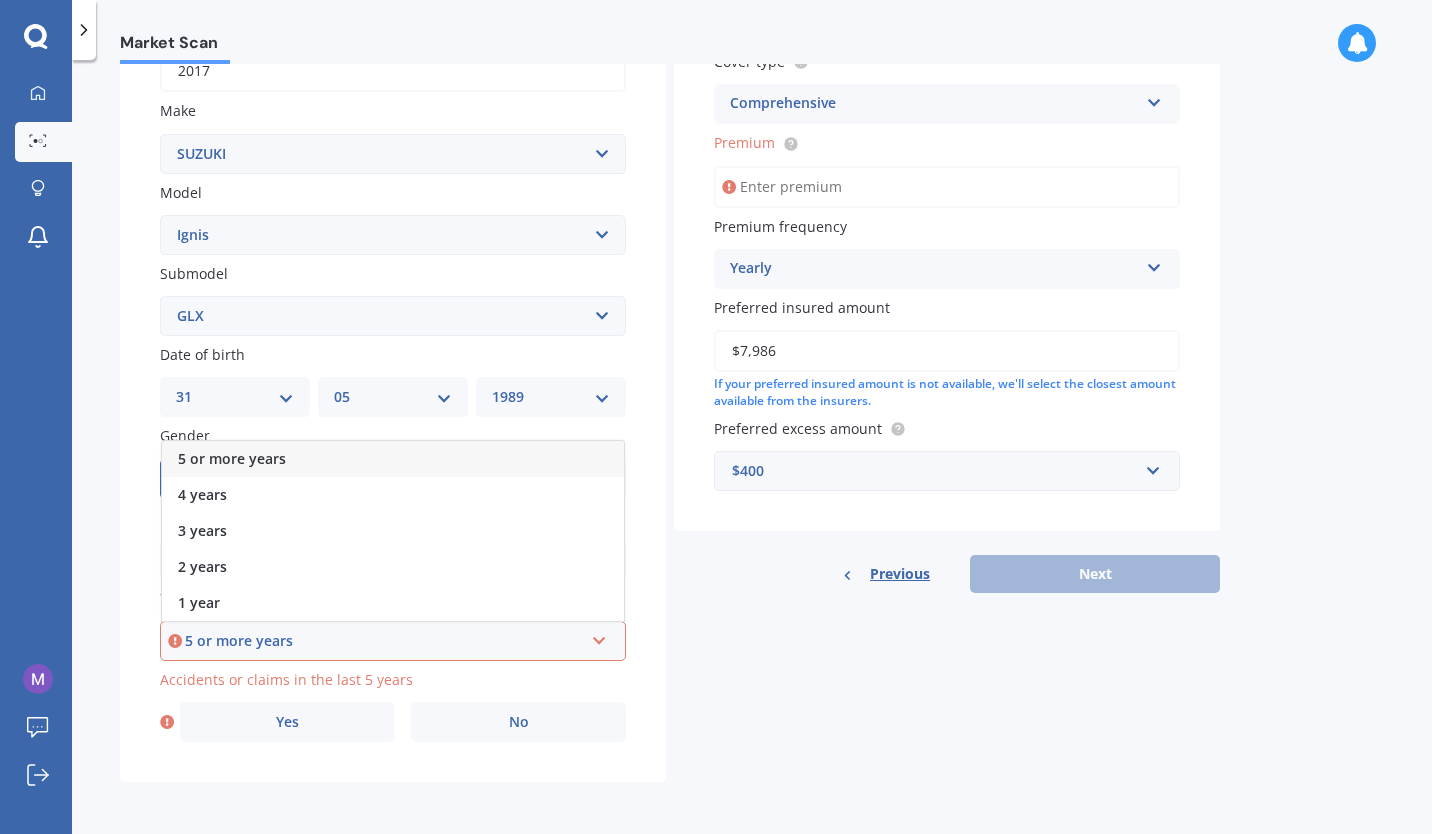 click on "5 or more years" at bounding box center [393, 459] 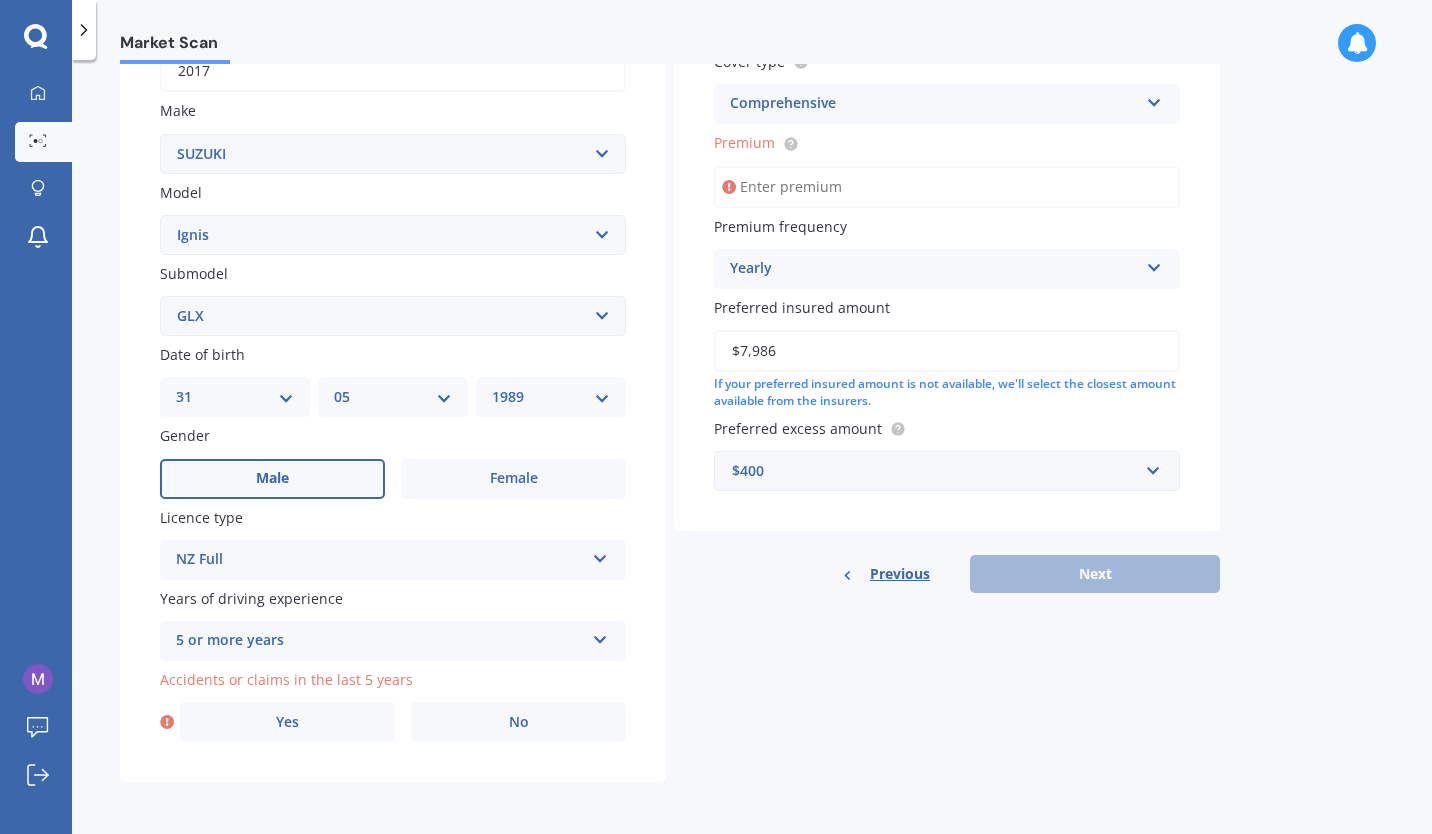 click on "No" at bounding box center [518, 722] 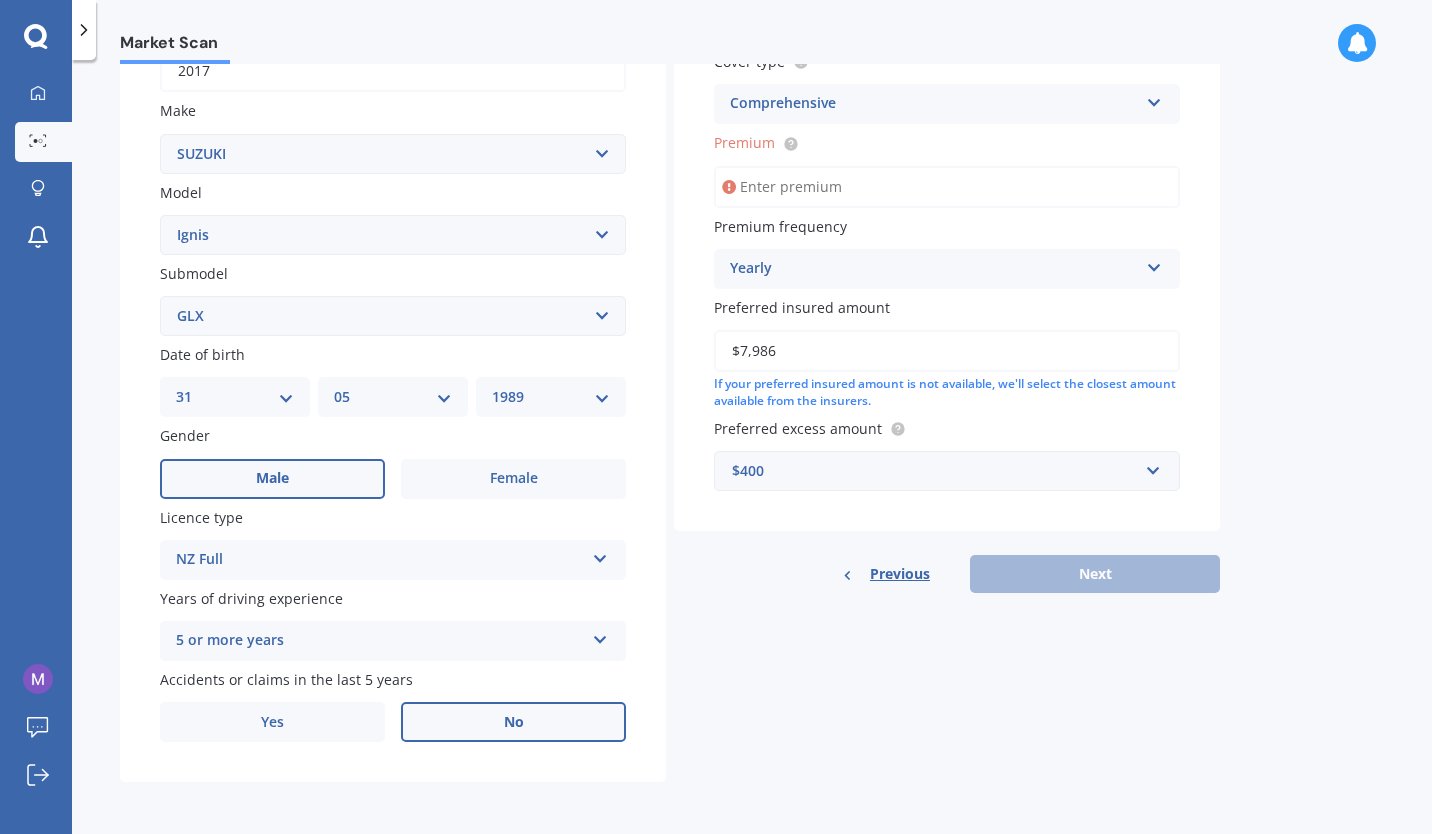 scroll, scrollTop: 137, scrollLeft: 0, axis: vertical 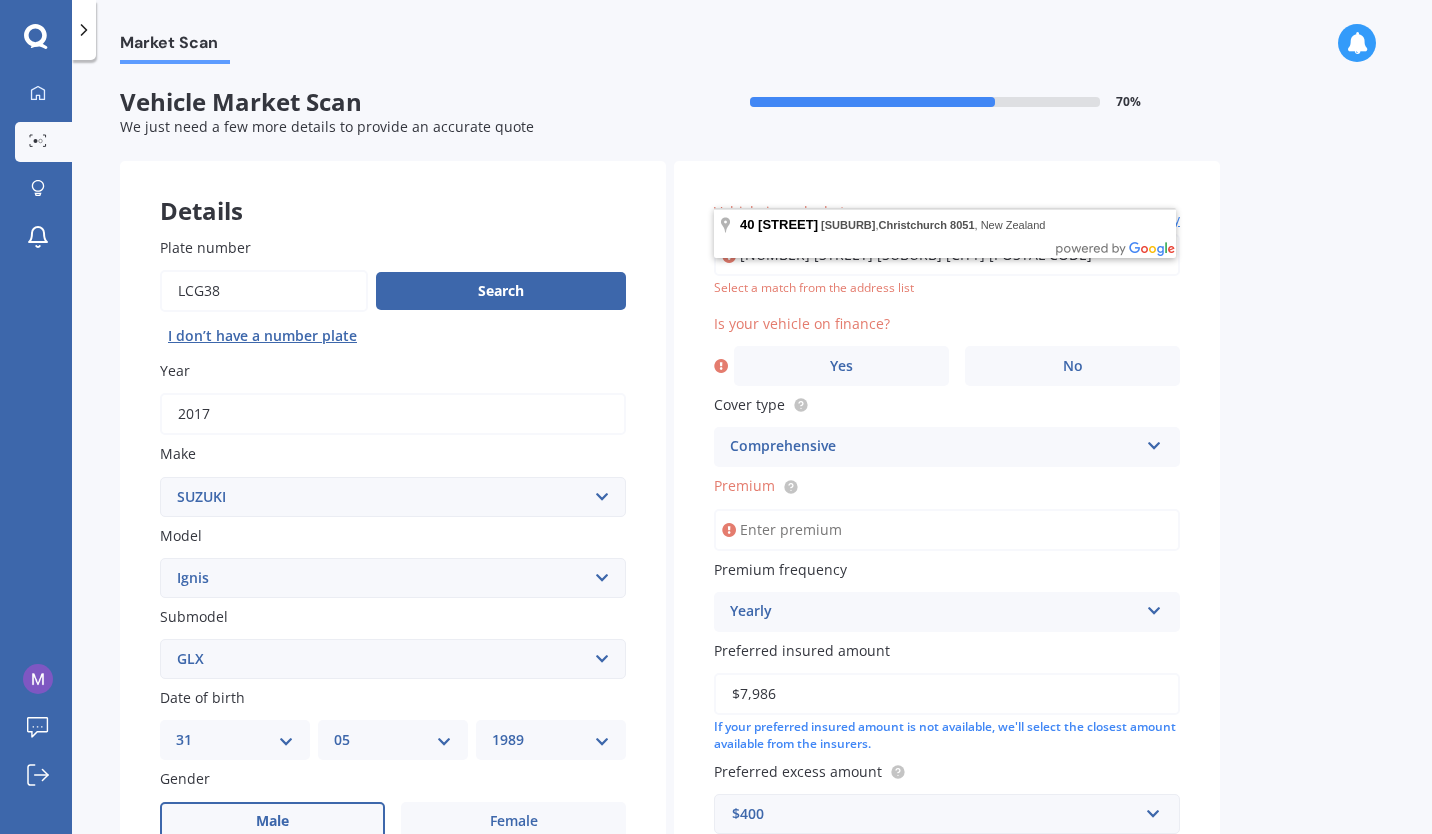 click on "Market Scan Vehicle Market Scan 70 % We just need a few more details to provide an accurate quote Details Plate number Search I don’t have a number plate Year 2017 Make Select make AC ALFA ROMEO ASTON MARTIN AUDI AUSTIN BEDFORD Bentley BMW BYD CADILLAC CAN-AM CHERY CHEVROLET CHRYSLER Citroen CRUISEAIR CUPRA DAEWOO DAIHATSU DAIMLER DAMON DIAHATSU DODGE EXOCET FACTORY FIVE FERRARI FIAT Fiord FLEETWOOD FORD FOTON FRASER GEELY GENESIS GEORGIE BOY GMC GREAT WALL GWM HAVAL HILLMAN HINO HOLDEN HOLIDAY RAMBLER HONDA HUMMER HYUNDAI INFINITI ISUZU IVECO JAC JAECOO JAGUAR JEEP KGM KIA LADA LAMBORGHINI LANCIA LANDROVER LDV LEAPMOTOR LEXUS LINCOLN LOTUS LUNAR M.G M.G. MAHINDRA MASERATI MAZDA MCLAREN MERCEDES AMG Mercedes Benz MERCEDES-AMG MERCURY MINI Mitsubishi MORGAN MORRIS NEWMAR Nissan OMODA OPEL OXFORD PEUGEOT Plymouth Polestar PONTIAC PORSCHE PROTON RAM Range Rover Rayne RENAULT ROLLS ROYCE ROVER SAAB SATURN SEAT SHELBY SKODA SMART SSANGYONG SUBARU SUZUKI TATA TESLA TIFFIN Toyota TRIUMPH TVR Vauxhall VOLKSWAGEN ZX" at bounding box center [752, 451] 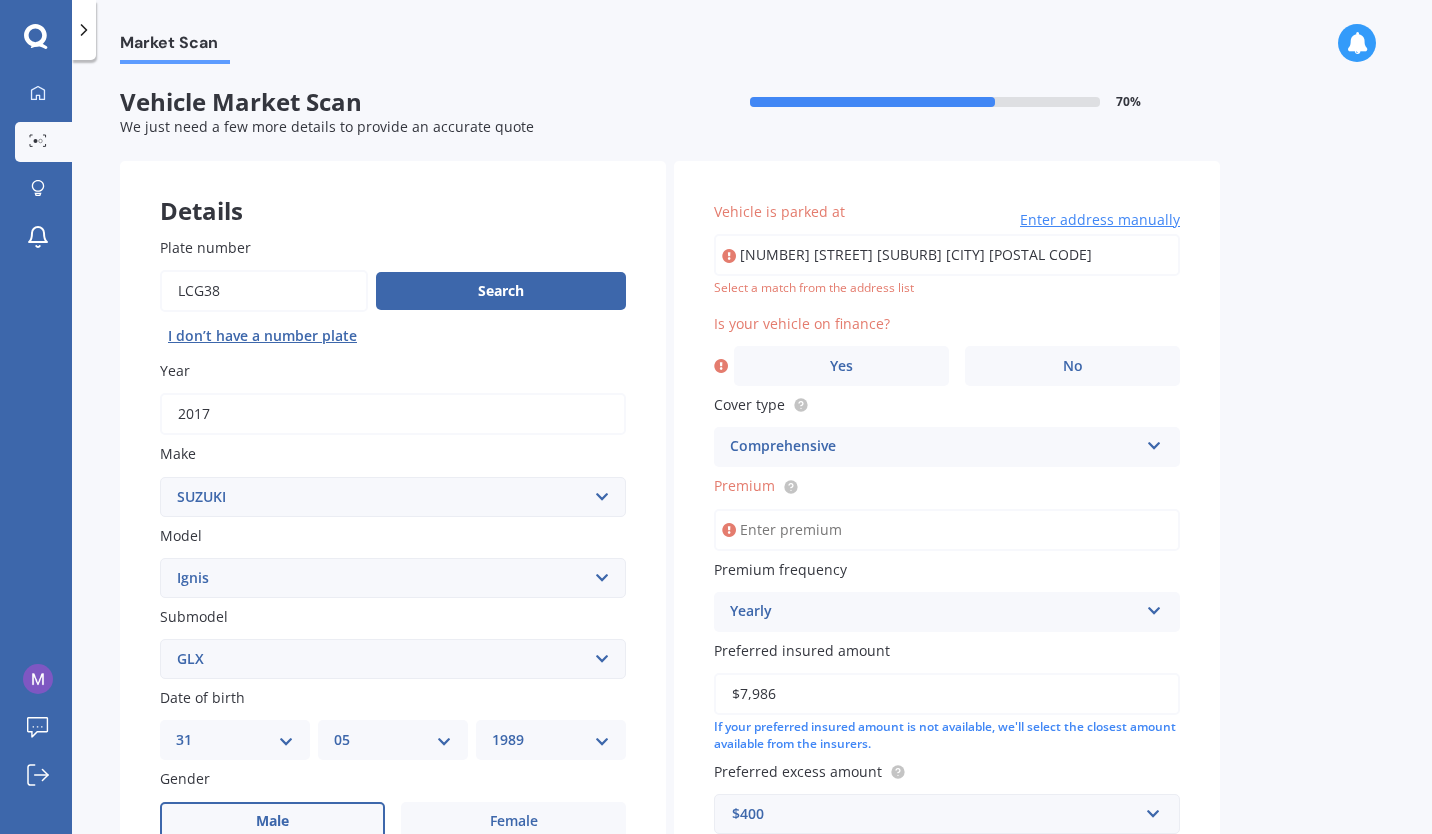 click on "[NUMBER] [STREET] [SUBURB] [CITY] [POSTAL CODE]" at bounding box center (947, 255) 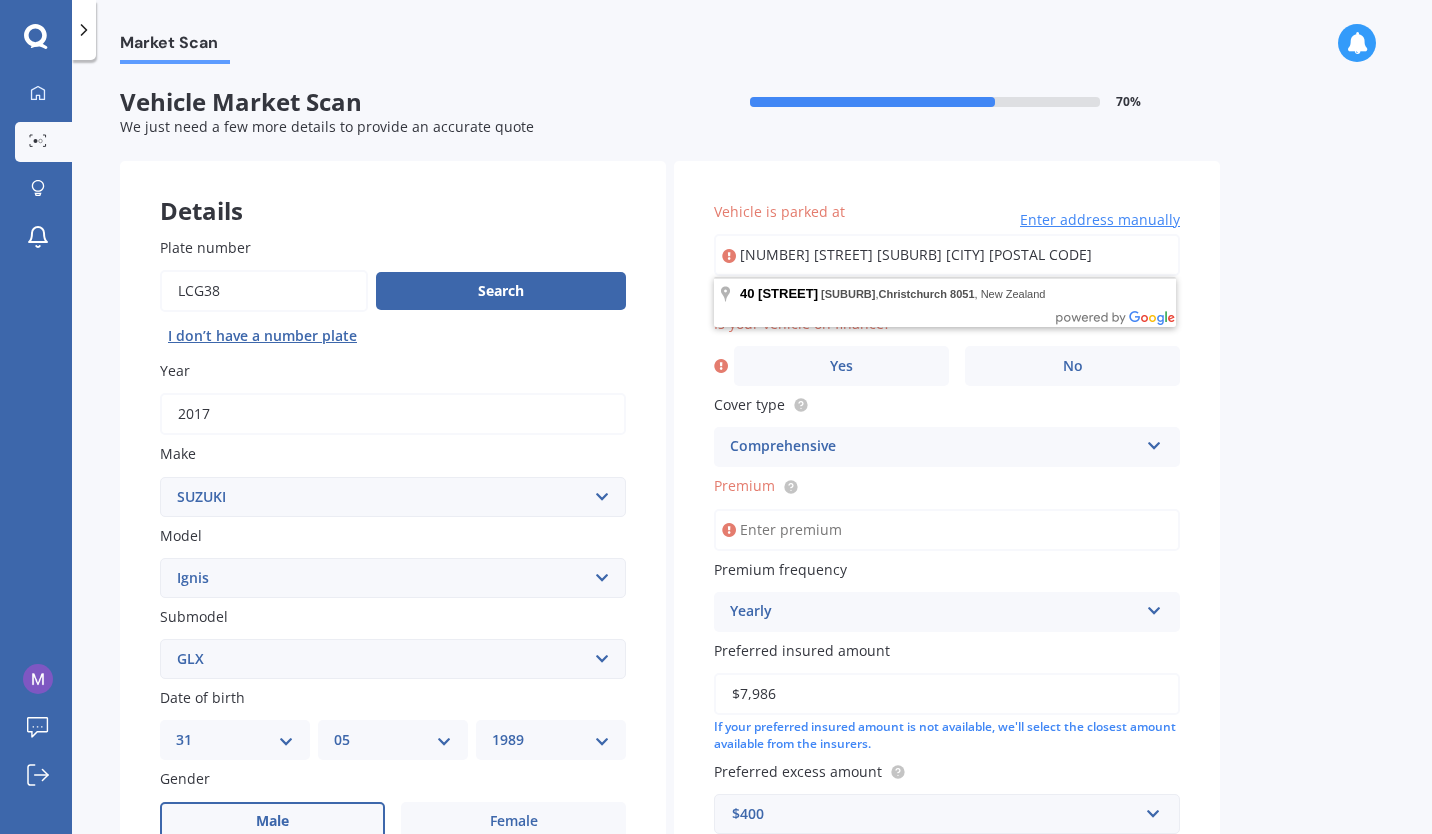 click on "[NUMBER] [STREET] [SUBURB] [CITY] [POSTAL CODE]" at bounding box center (947, 255) 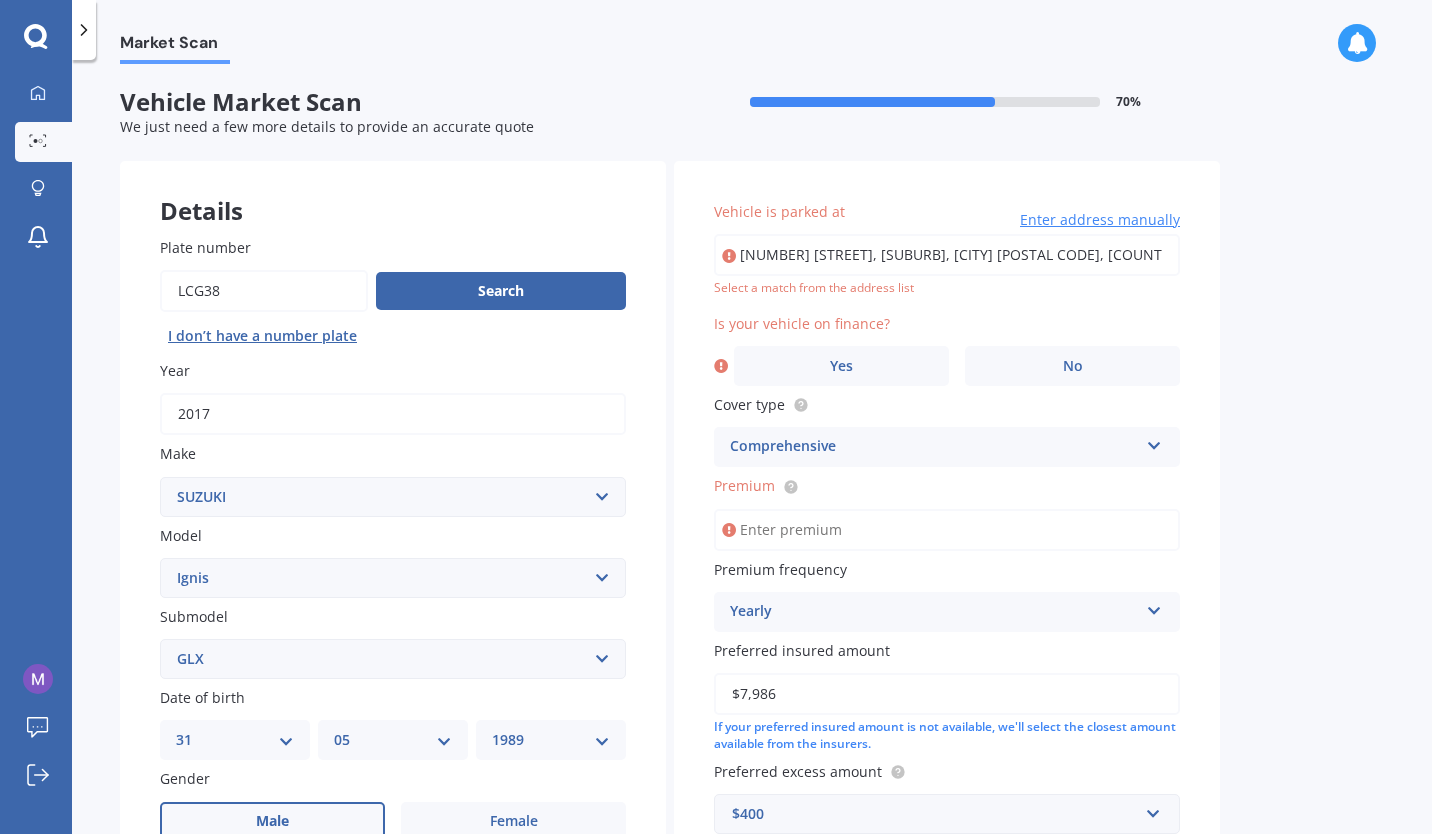 type on "[NUMBER] [STREET], [SUBURB], [CITY] [POSTAL CODE]" 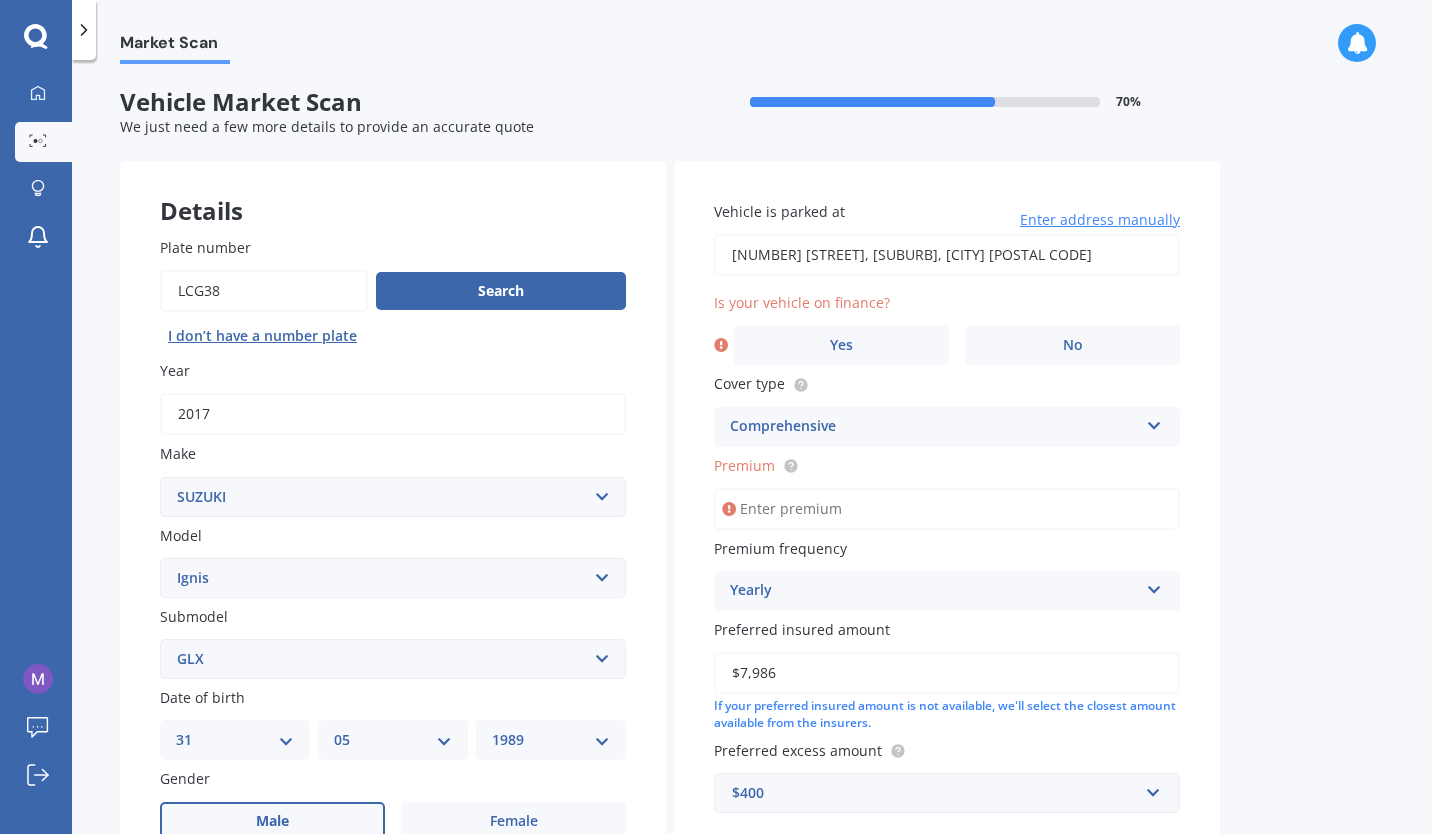 click on "No" at bounding box center [1072, 345] 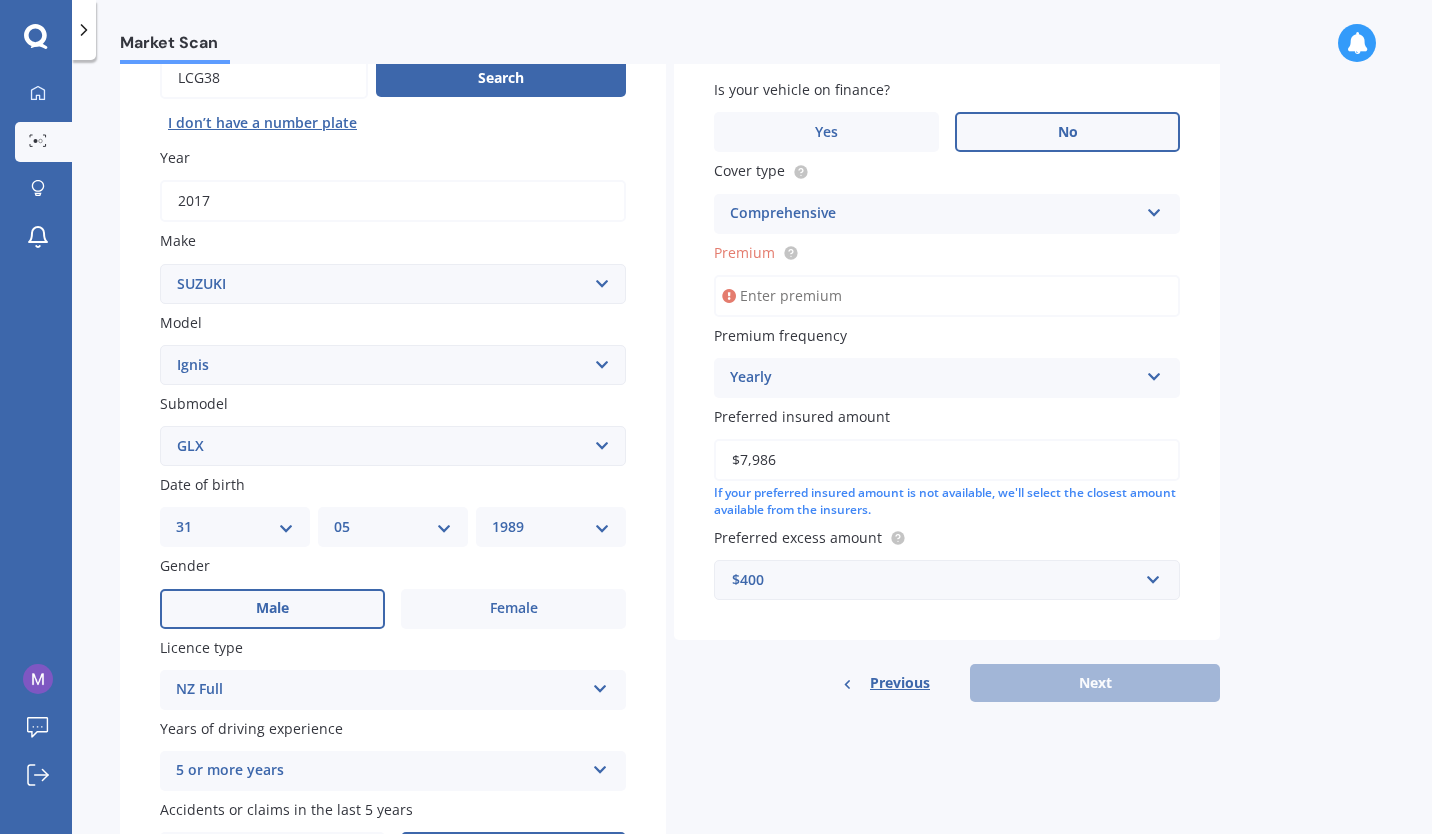 scroll, scrollTop: 214, scrollLeft: 0, axis: vertical 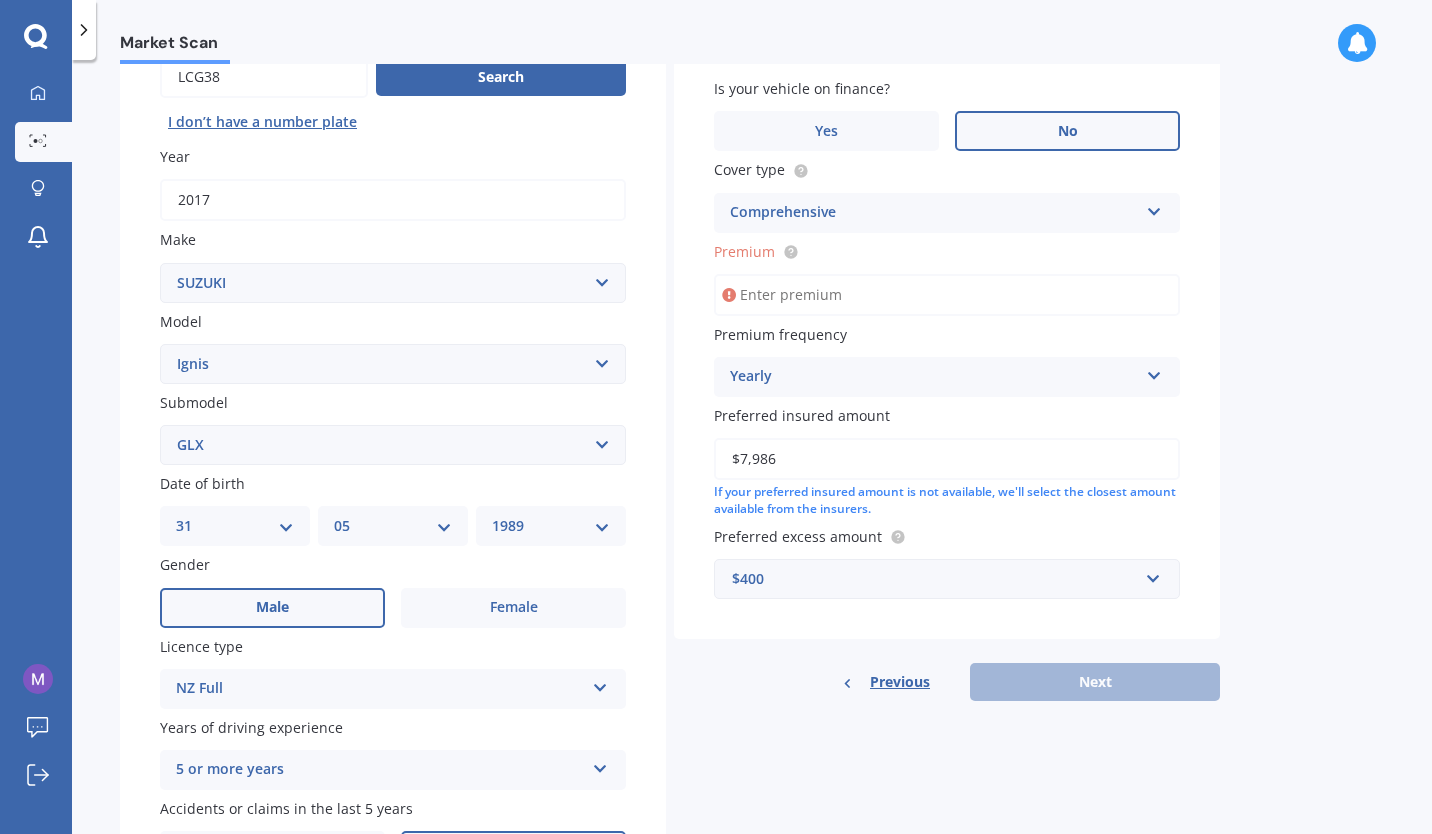 click on "Premium" at bounding box center (947, 295) 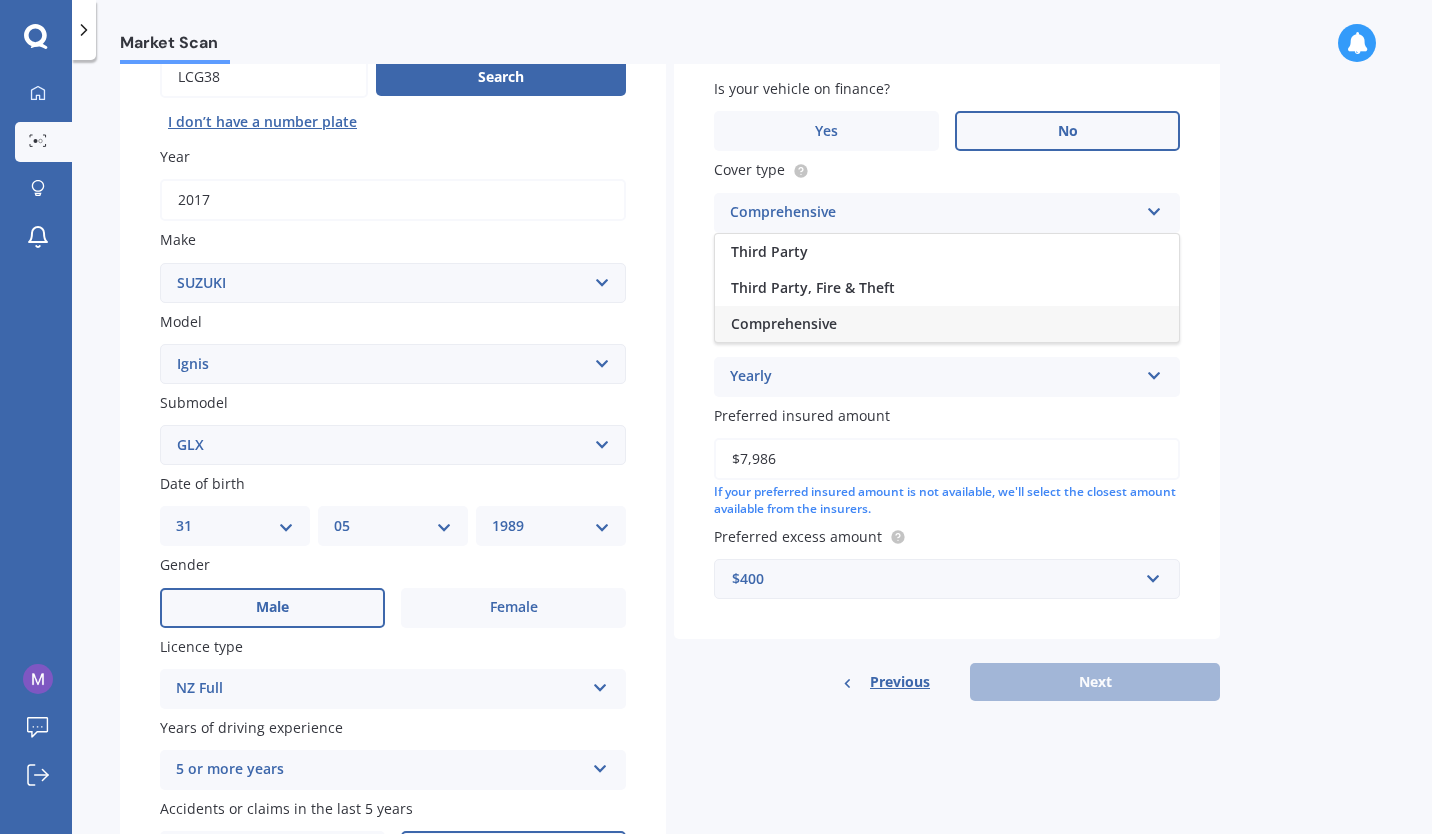 click on "Comprehensive" at bounding box center [947, 324] 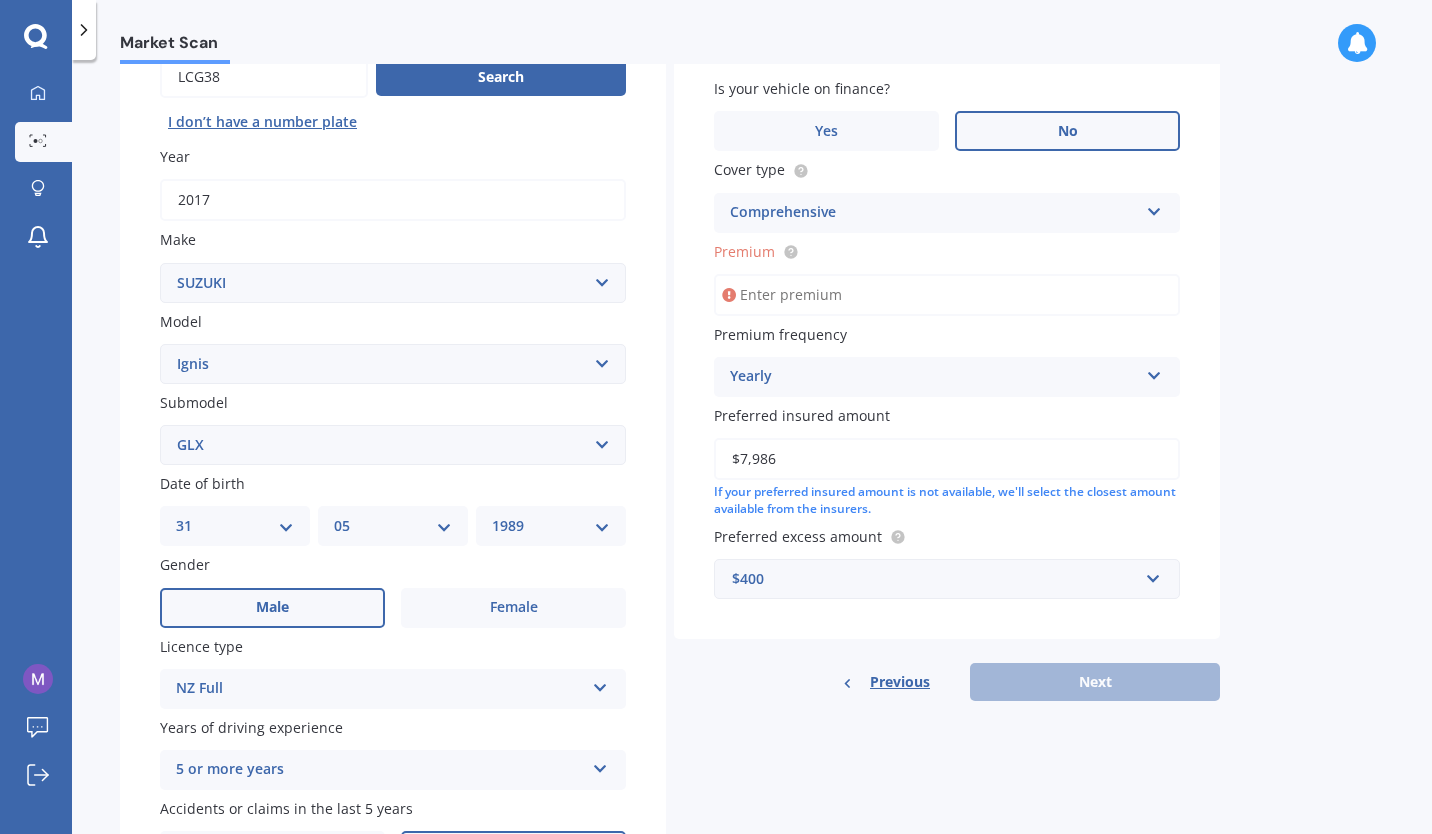 click on "Premium" at bounding box center [947, 295] 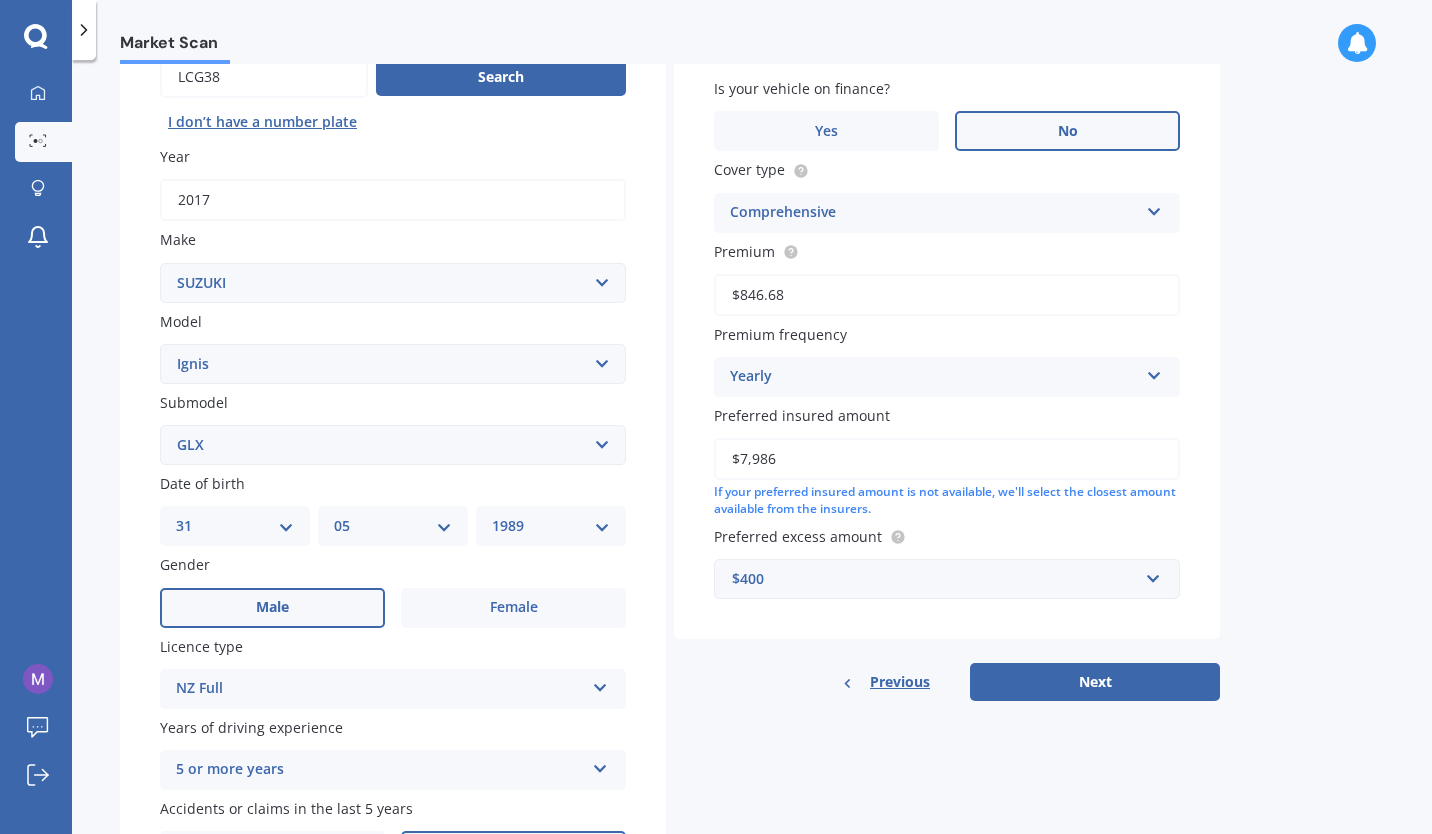type on "$846.68" 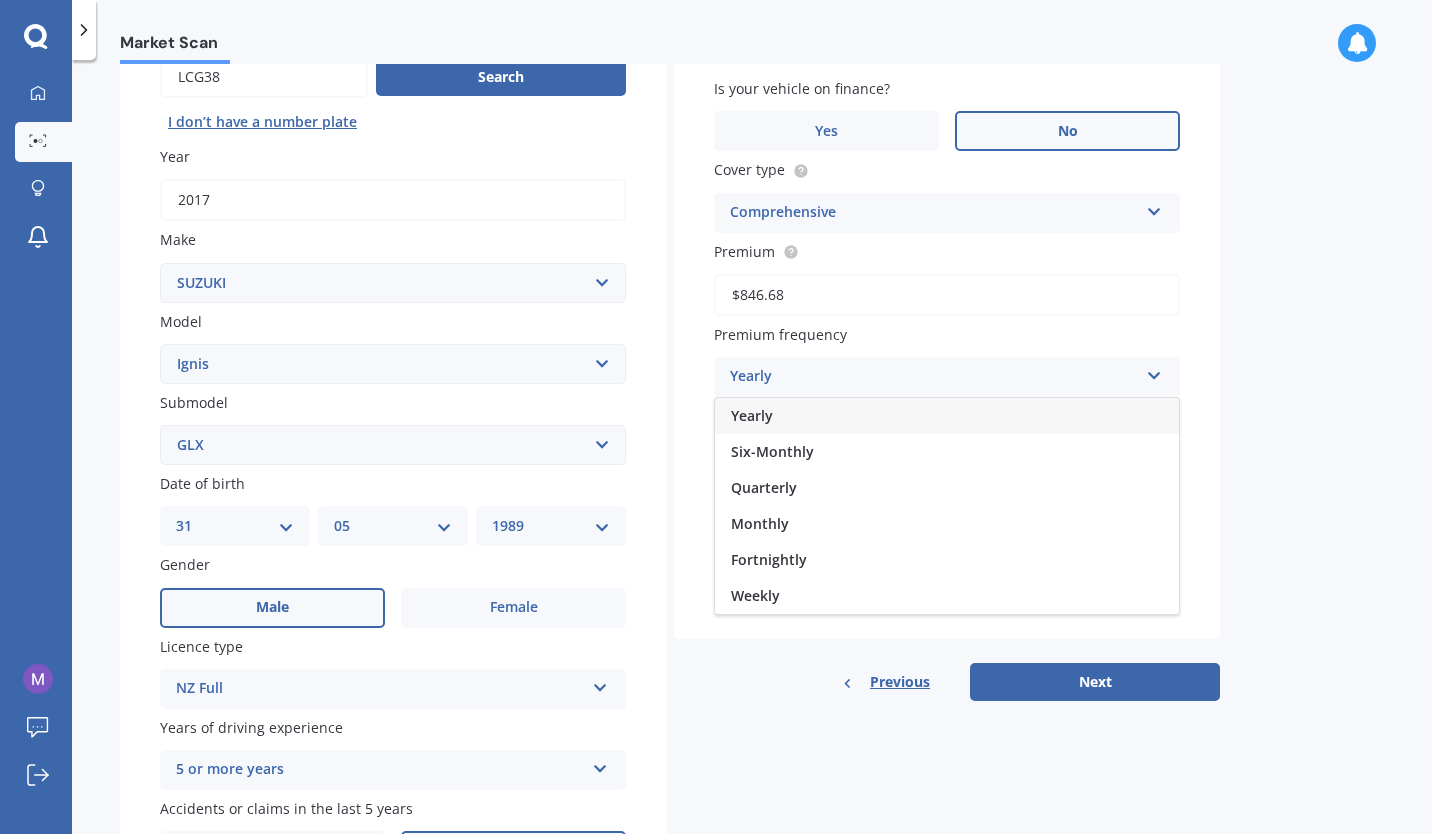 click on "Yearly" at bounding box center (947, 416) 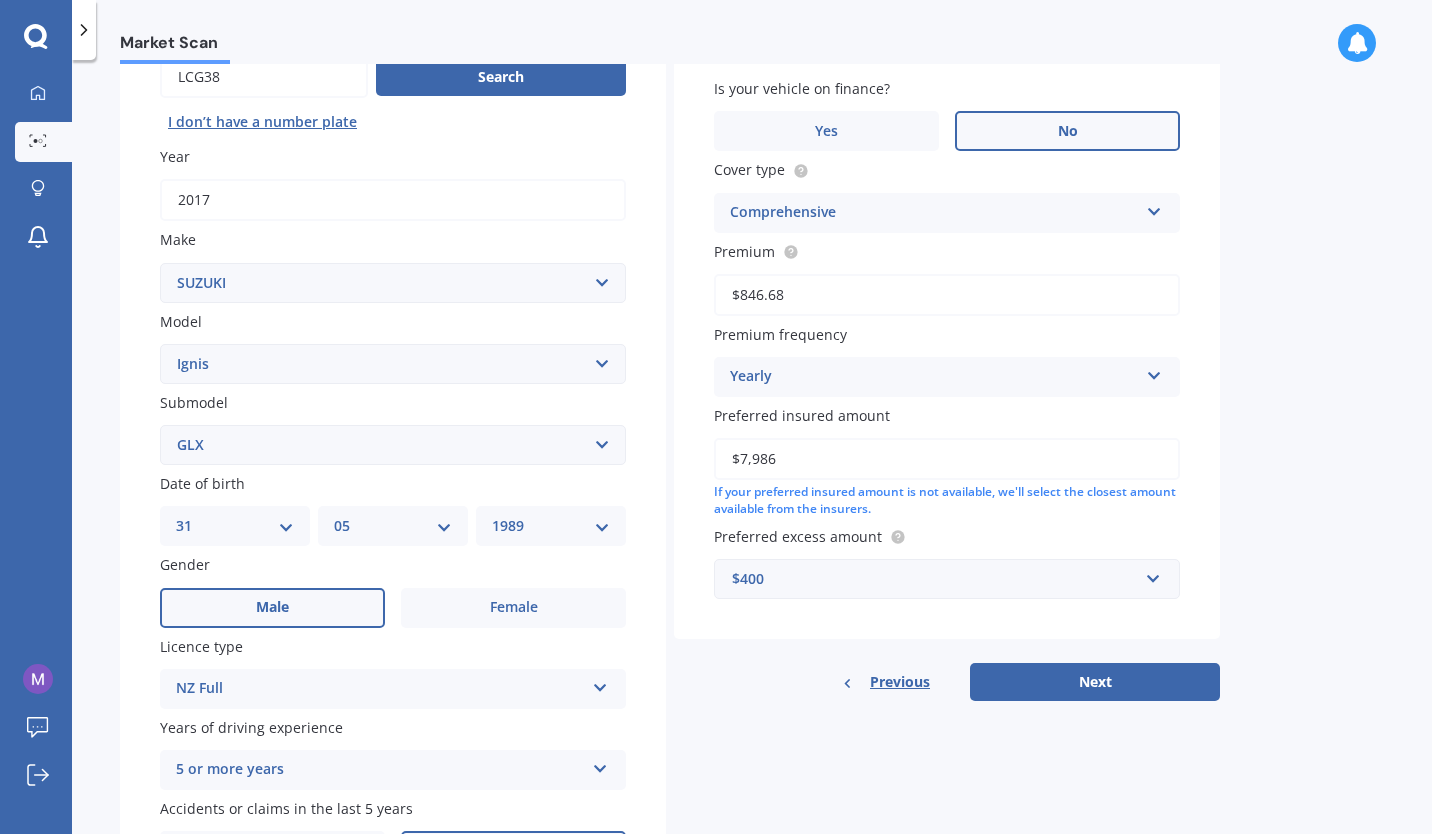 click on "$400" at bounding box center (935, 579) 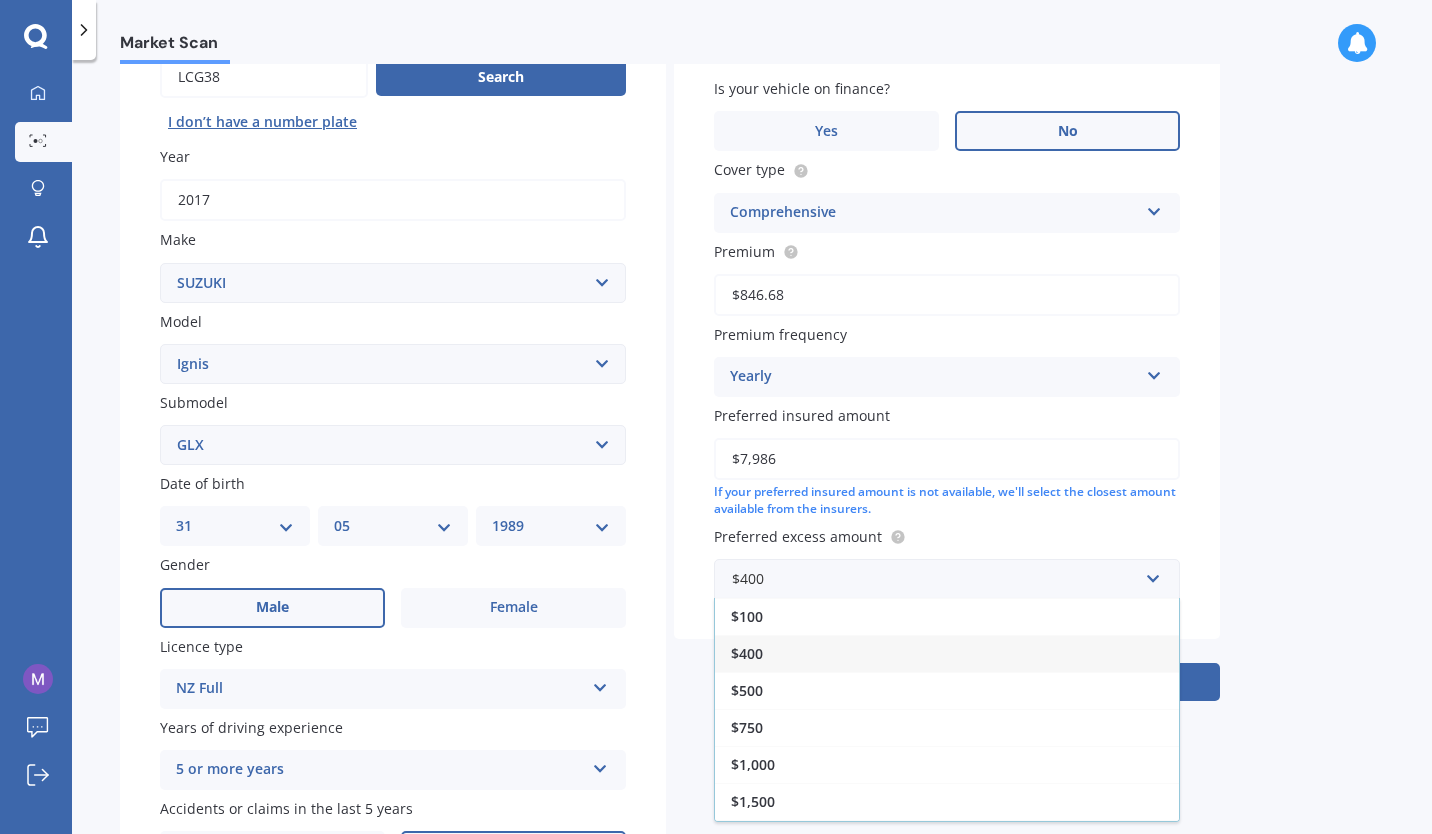 click on "$400" at bounding box center [947, 653] 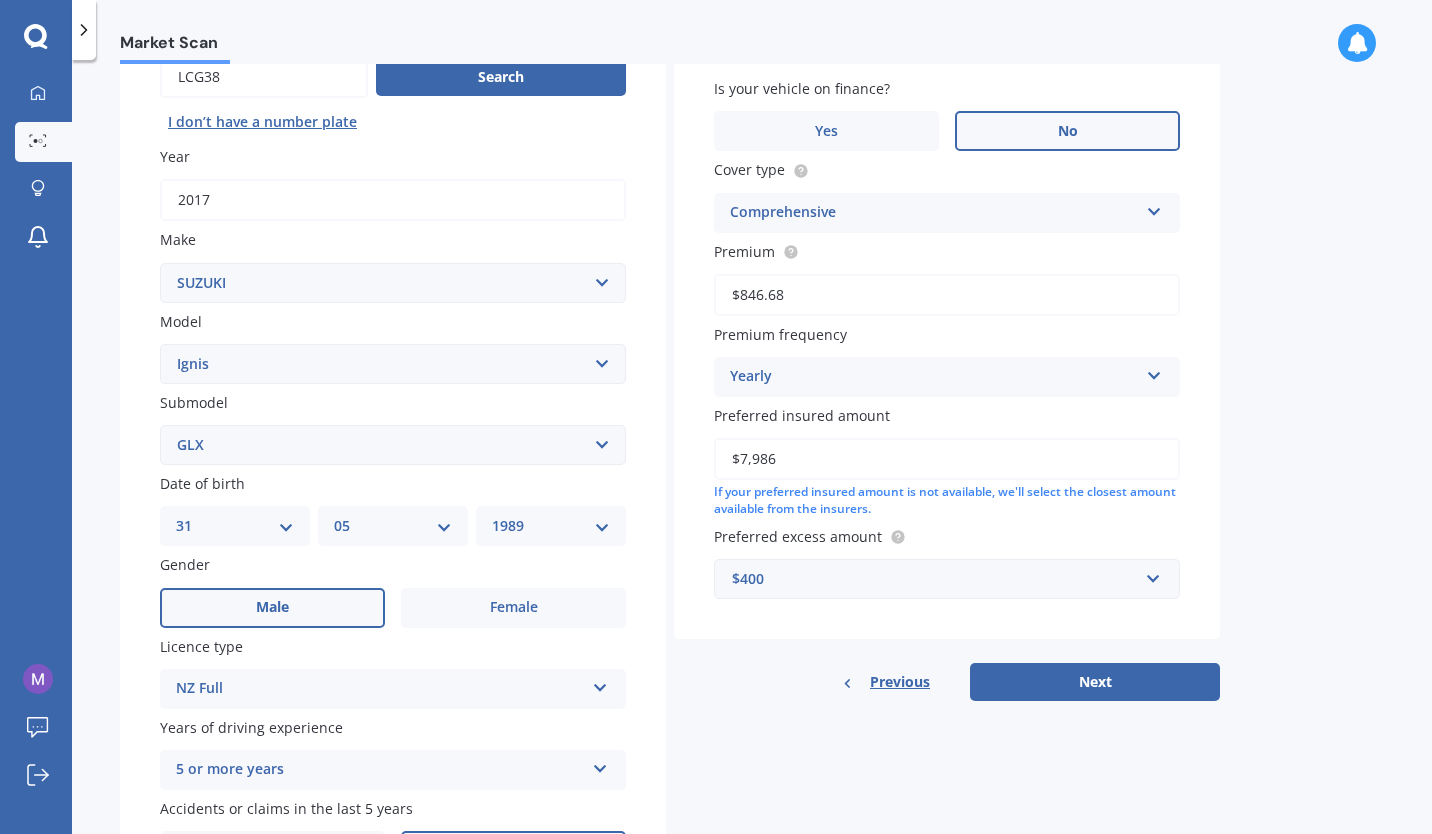 click on "Next" at bounding box center [1095, 682] 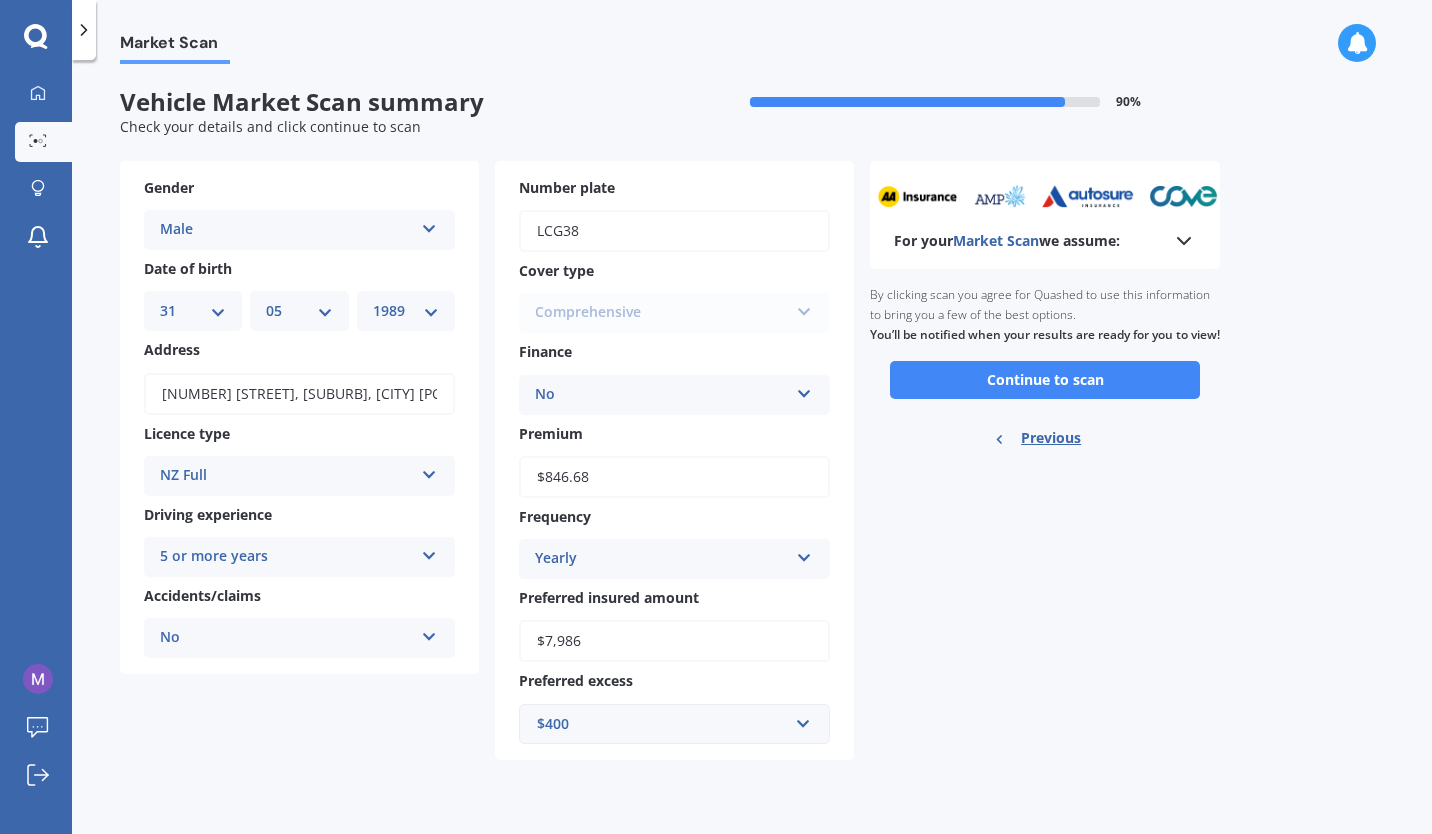 scroll, scrollTop: 0, scrollLeft: 0, axis: both 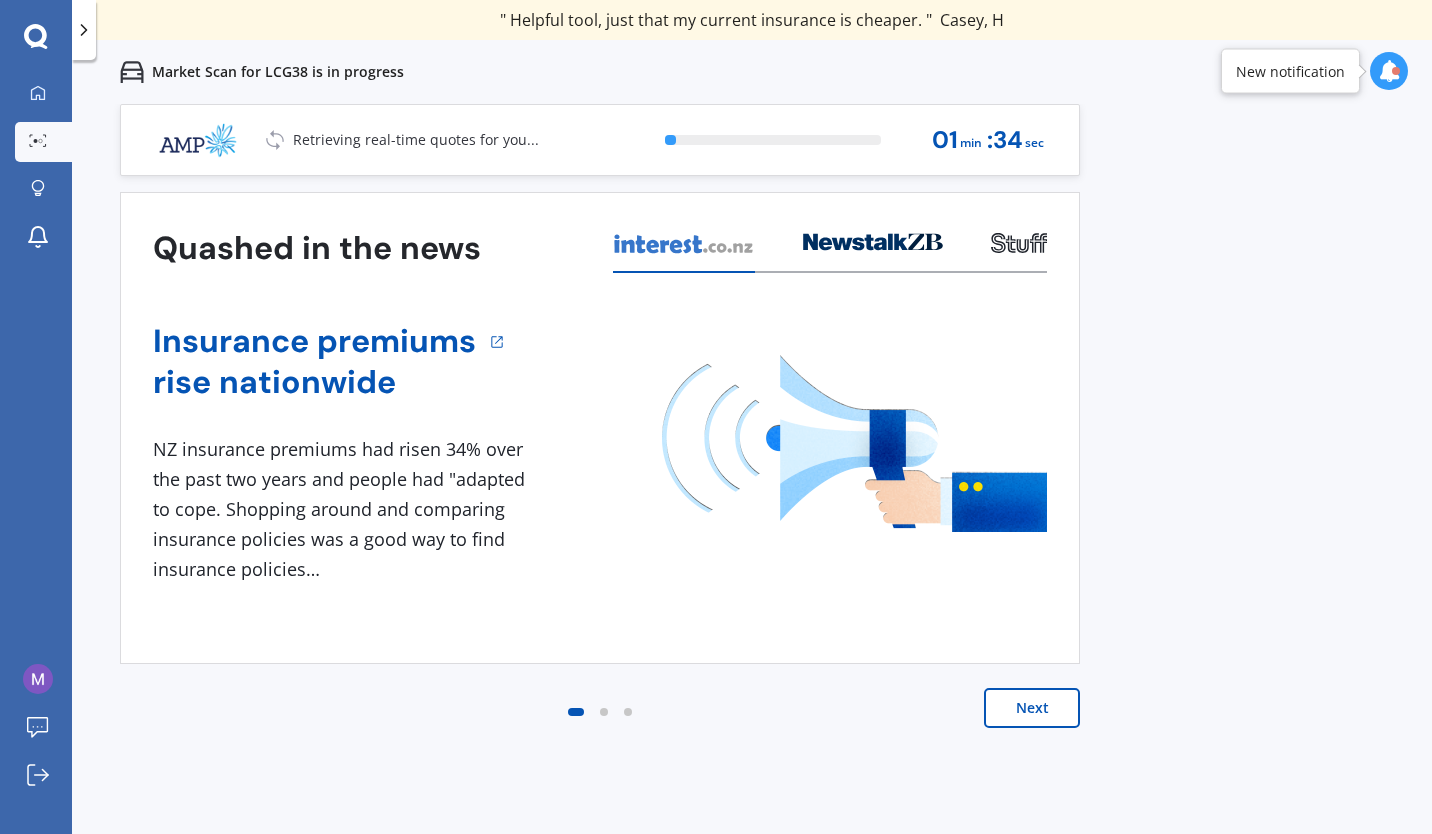 click on "Next" at bounding box center [1032, 708] 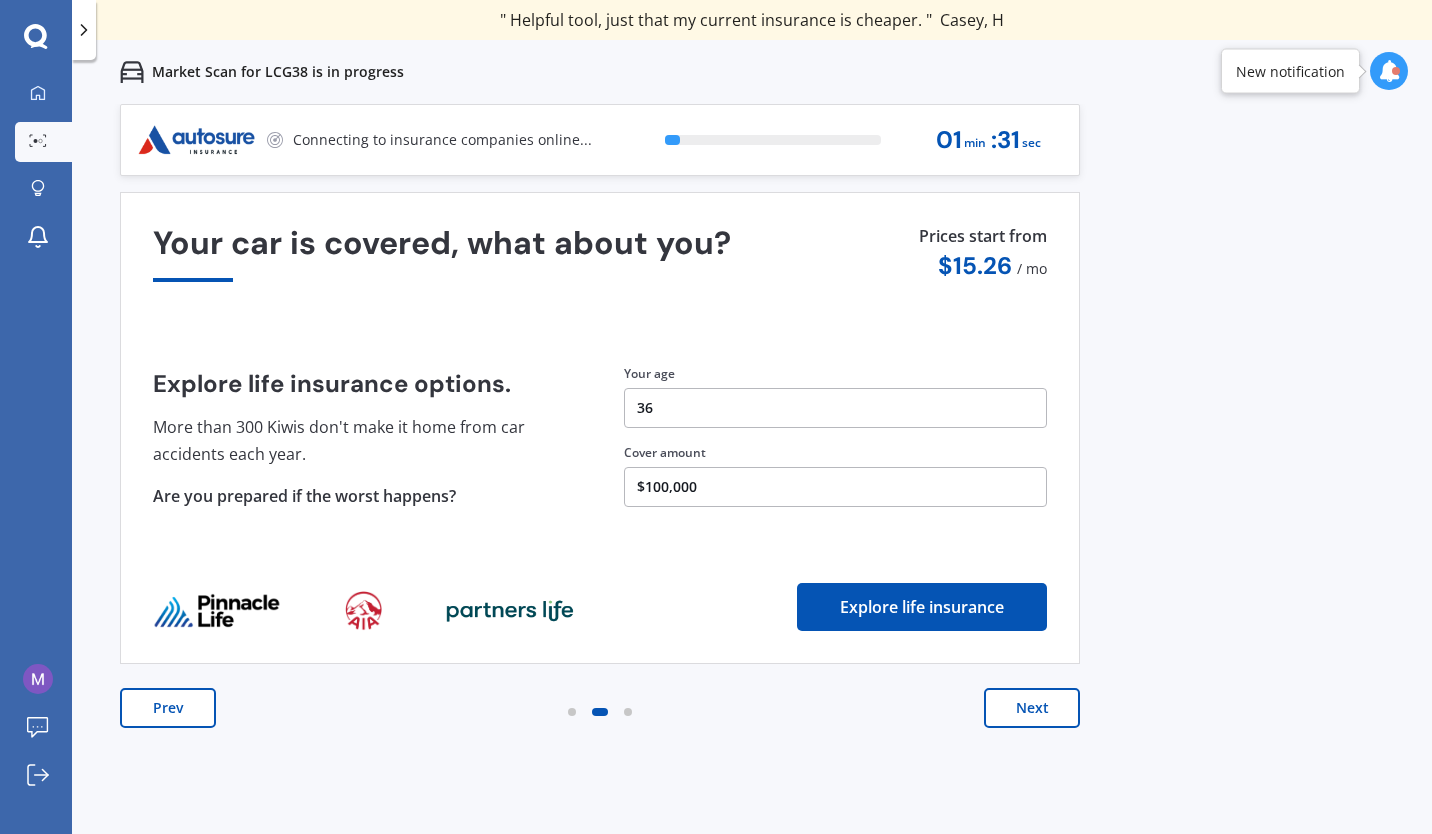 click on "Next" at bounding box center (1032, 708) 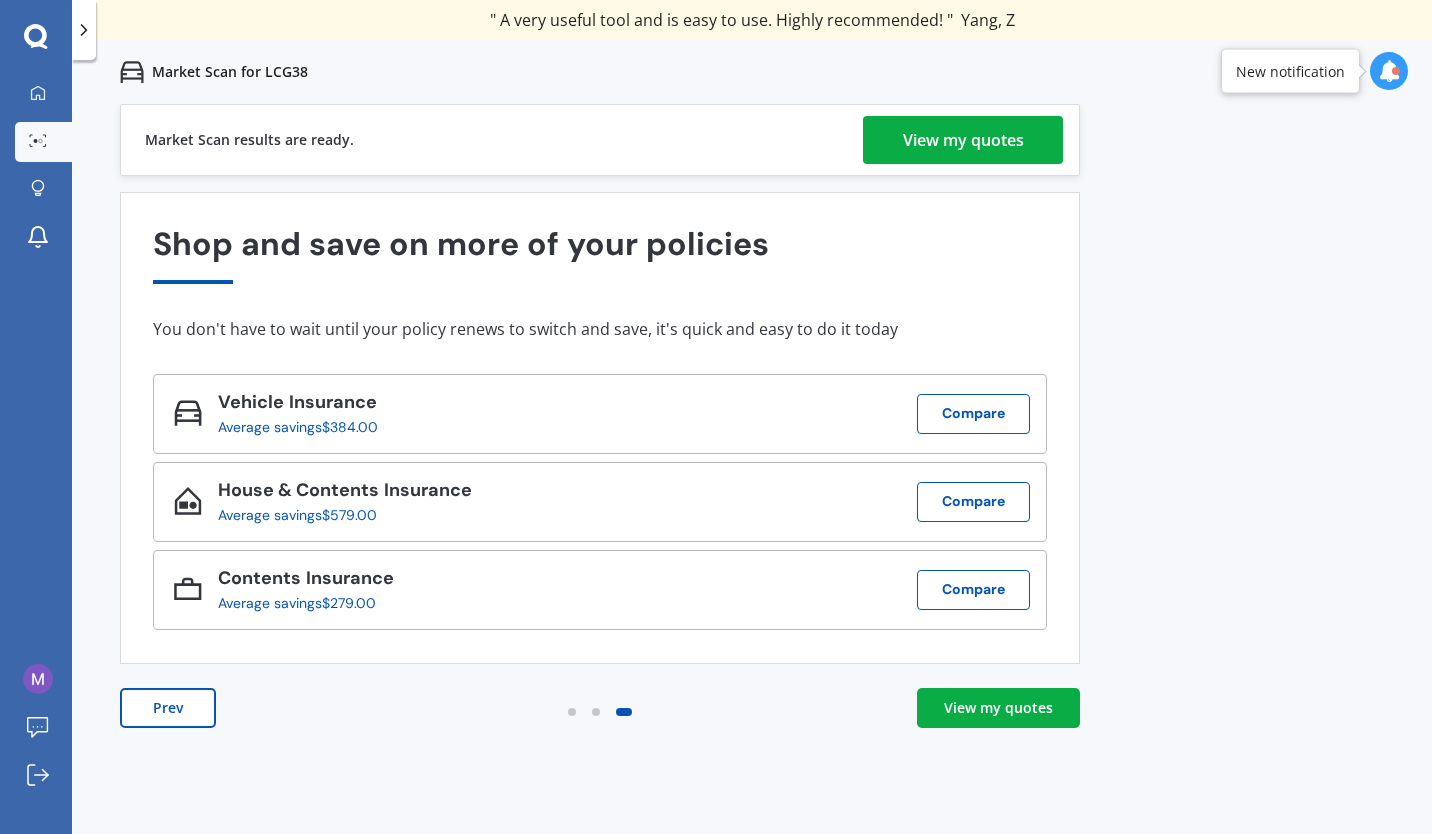 click on "View my quotes" at bounding box center (963, 140) 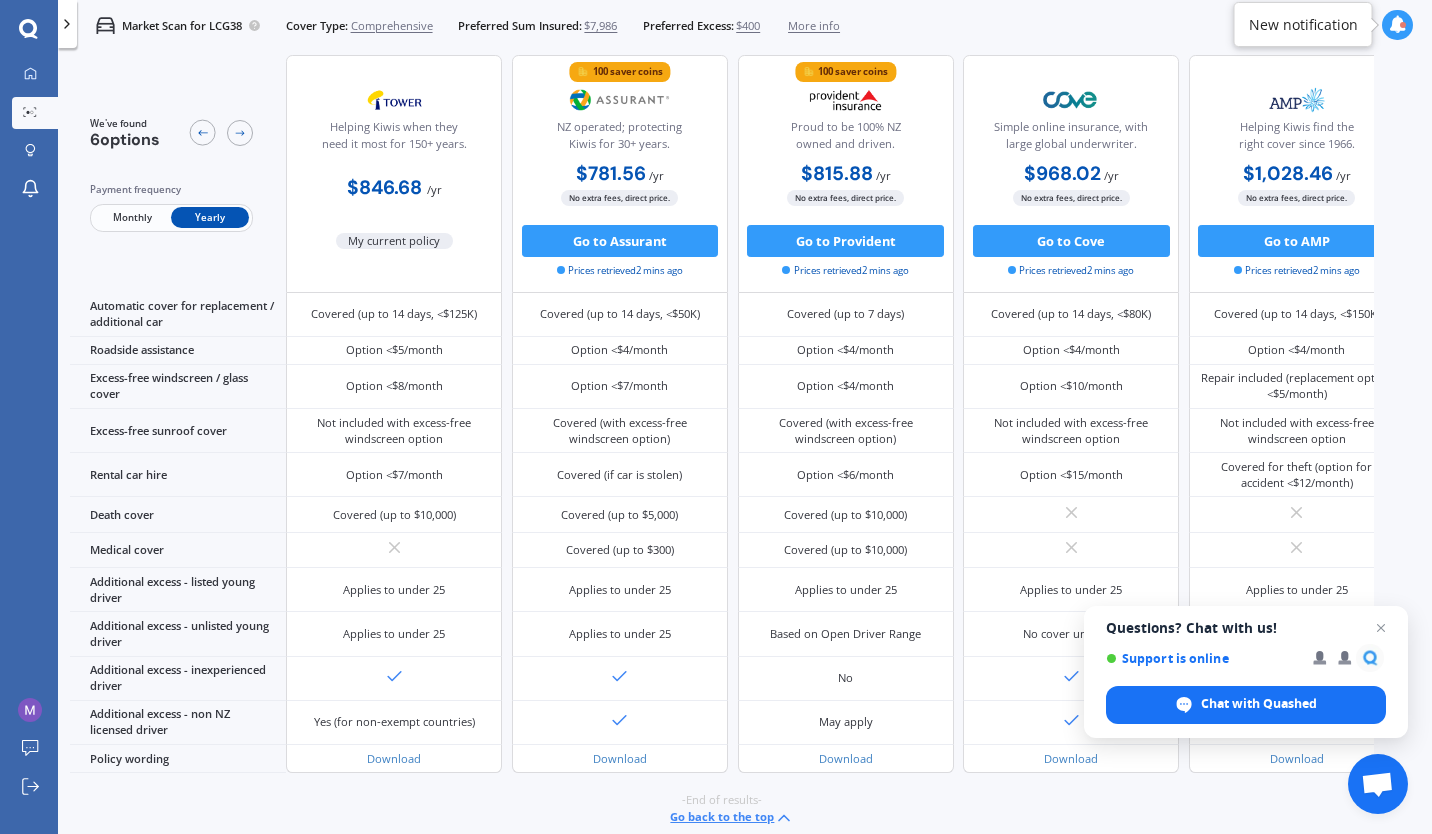 scroll, scrollTop: 668, scrollLeft: 0, axis: vertical 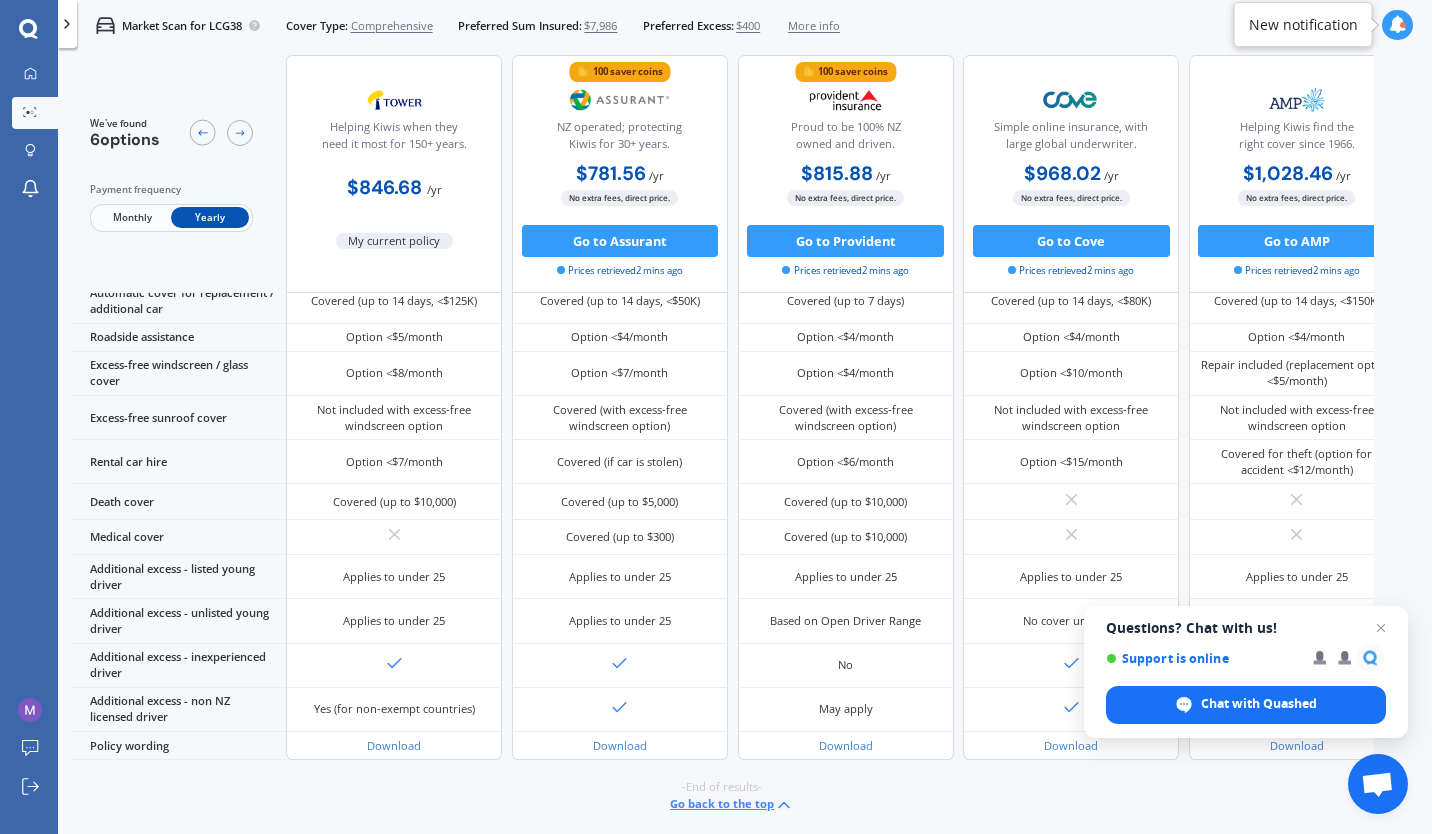click at bounding box center [240, 134] 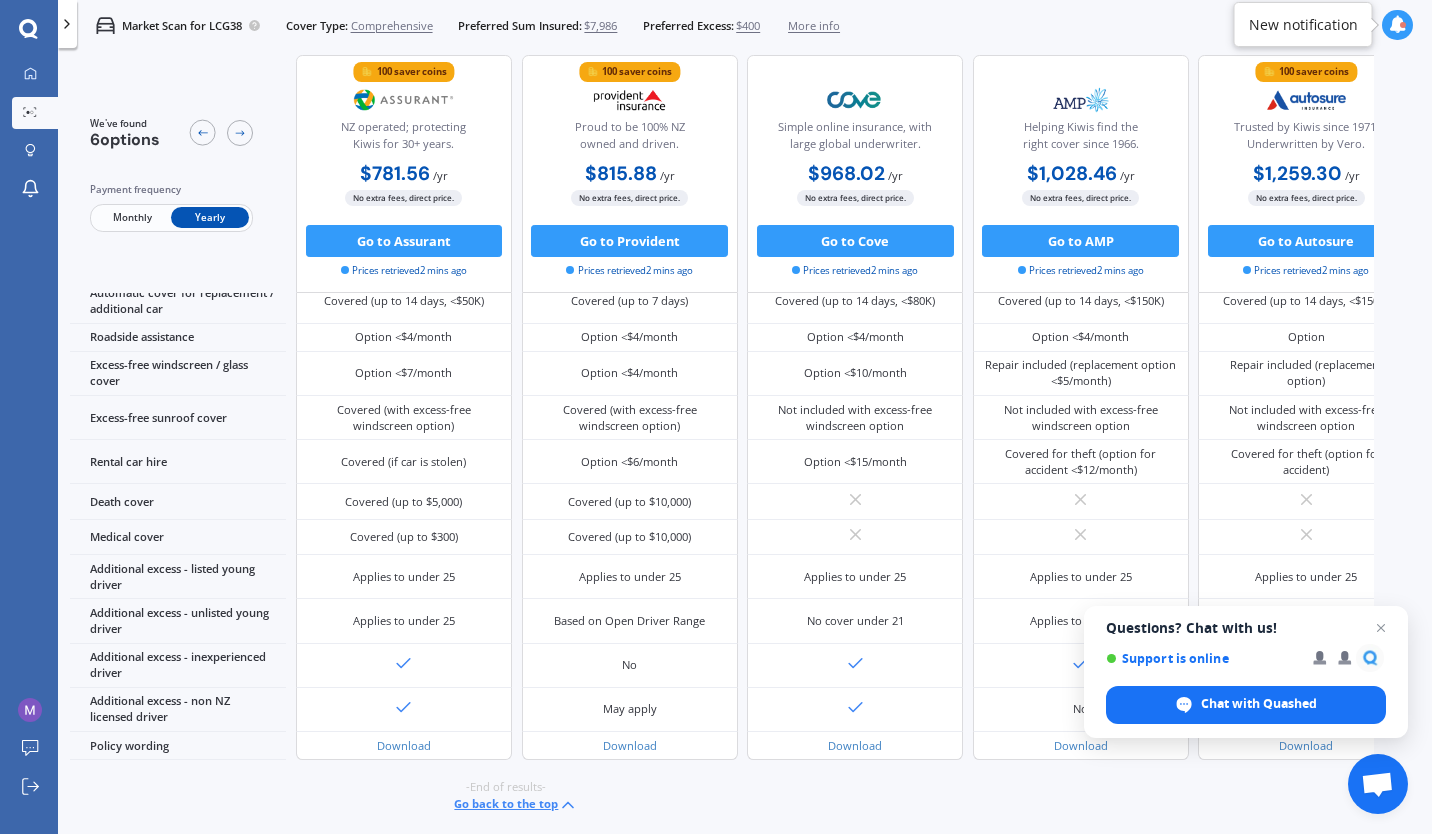 click at bounding box center [240, 134] 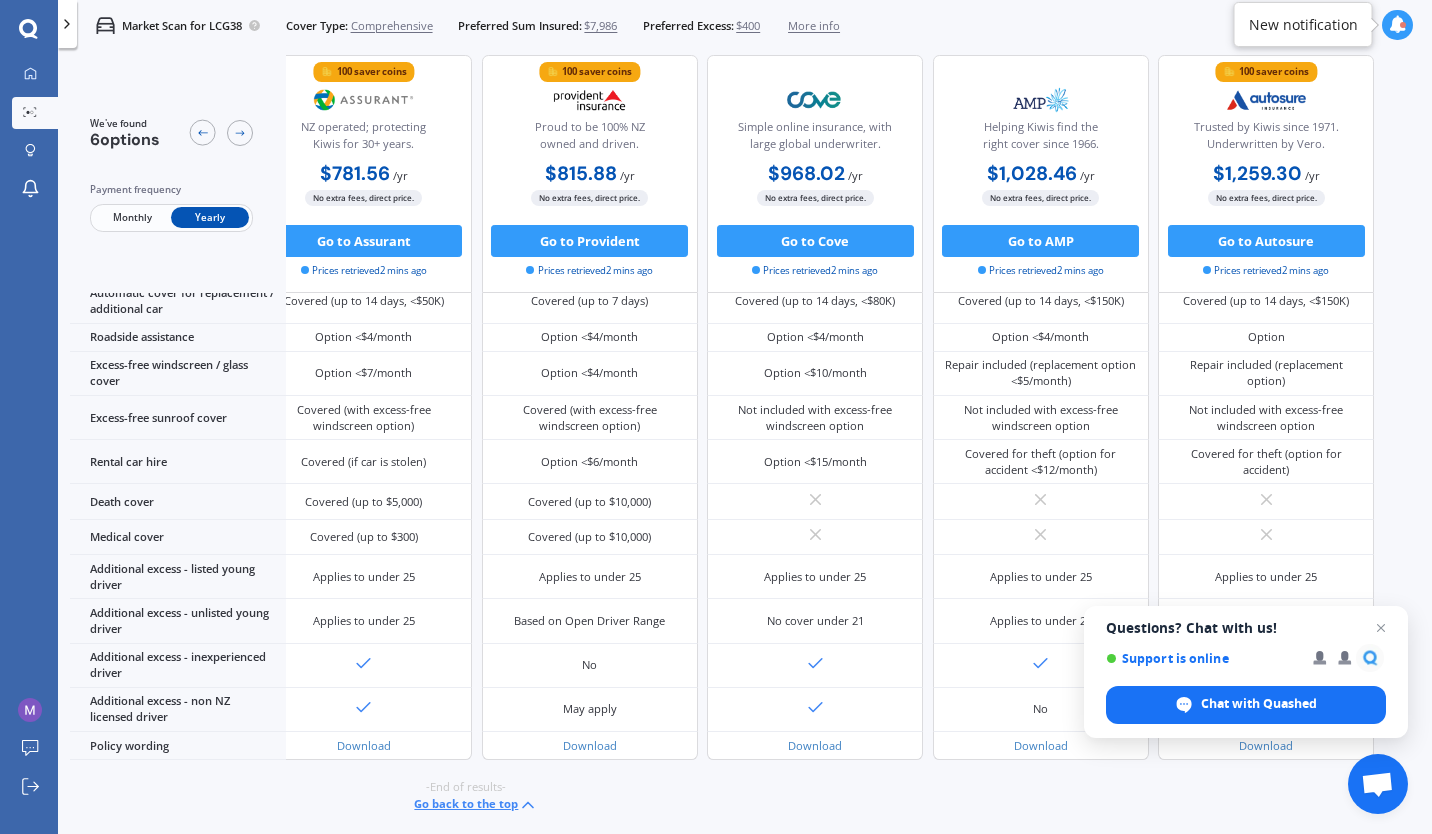 click at bounding box center [240, 134] 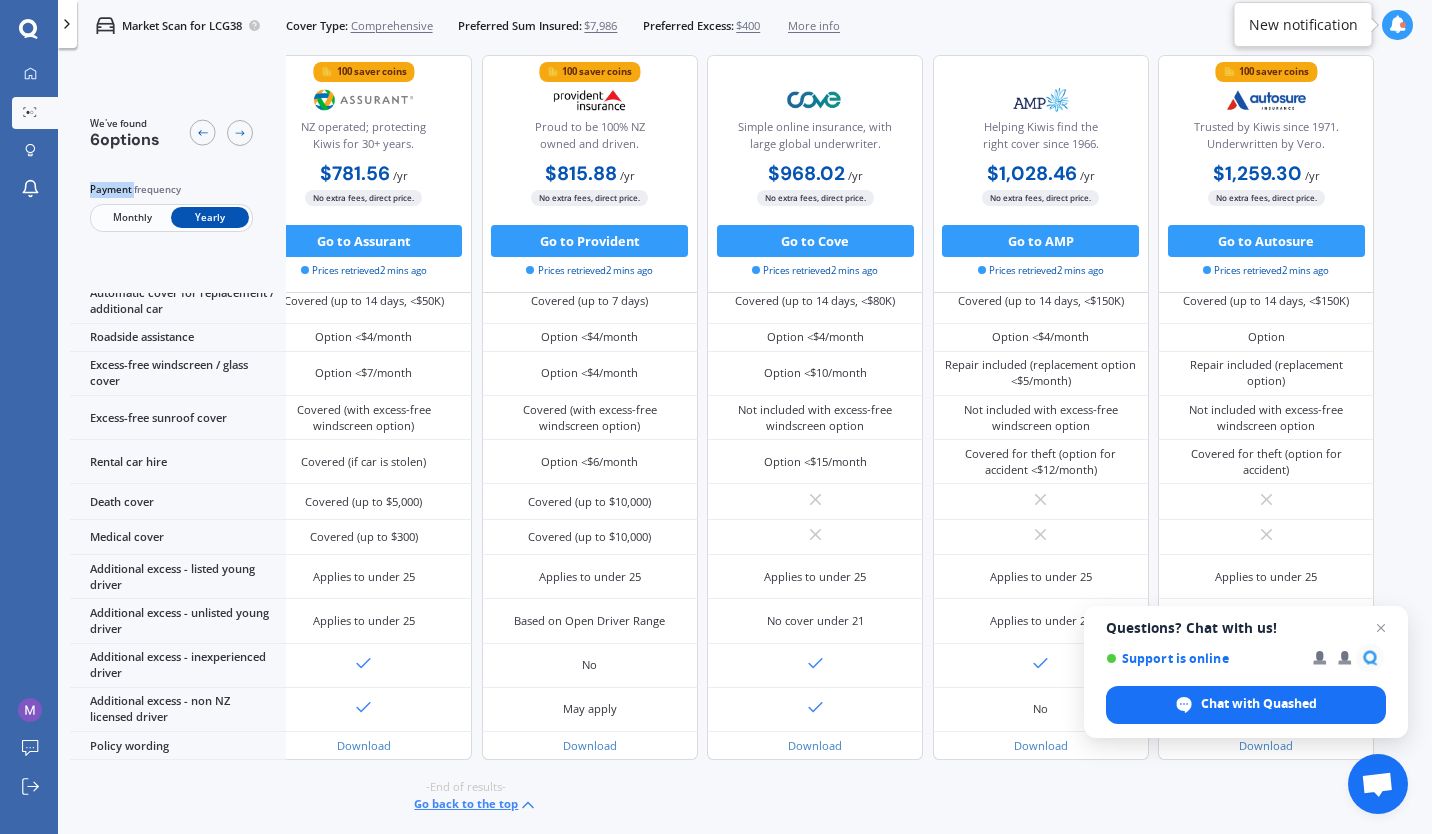 click at bounding box center [240, 134] 